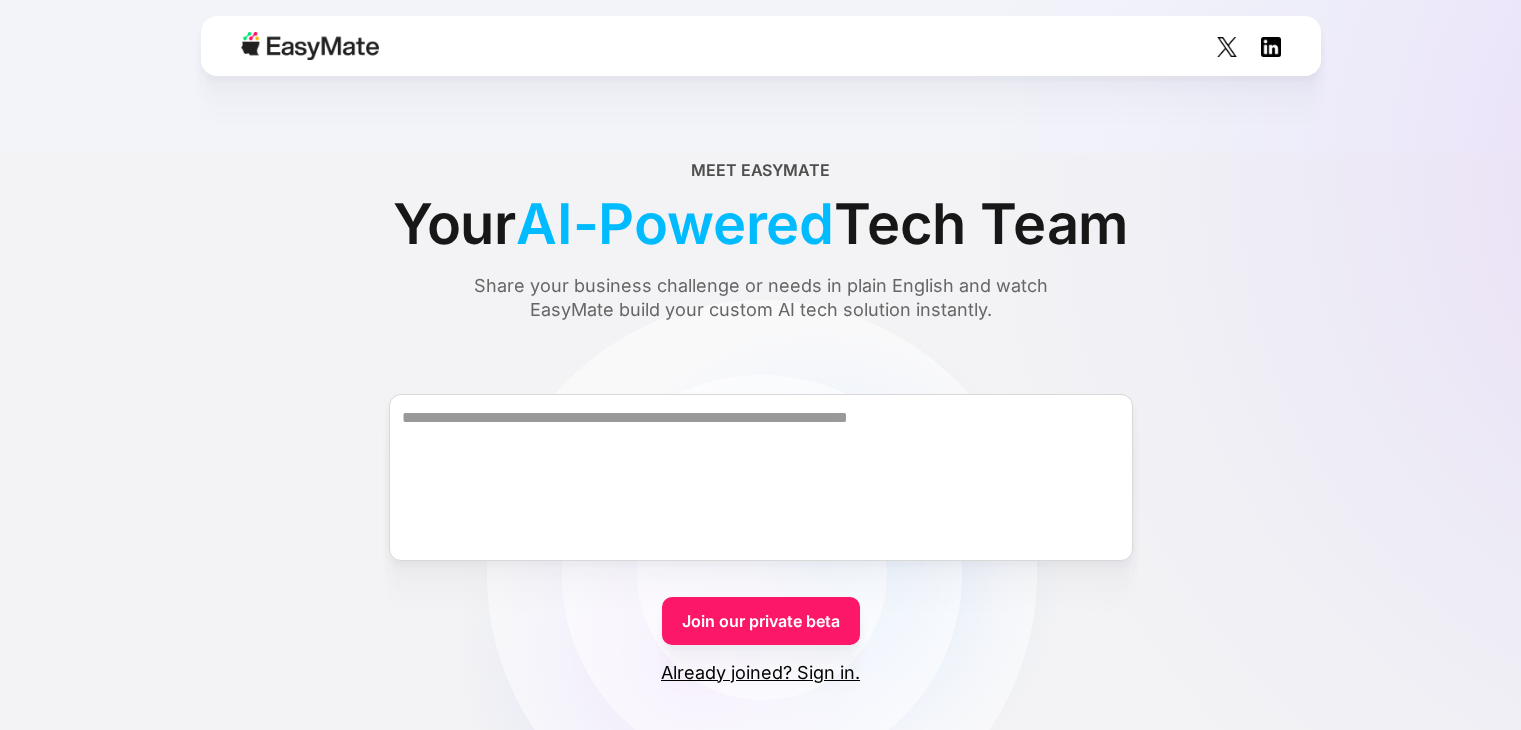 scroll, scrollTop: 0, scrollLeft: 0, axis: both 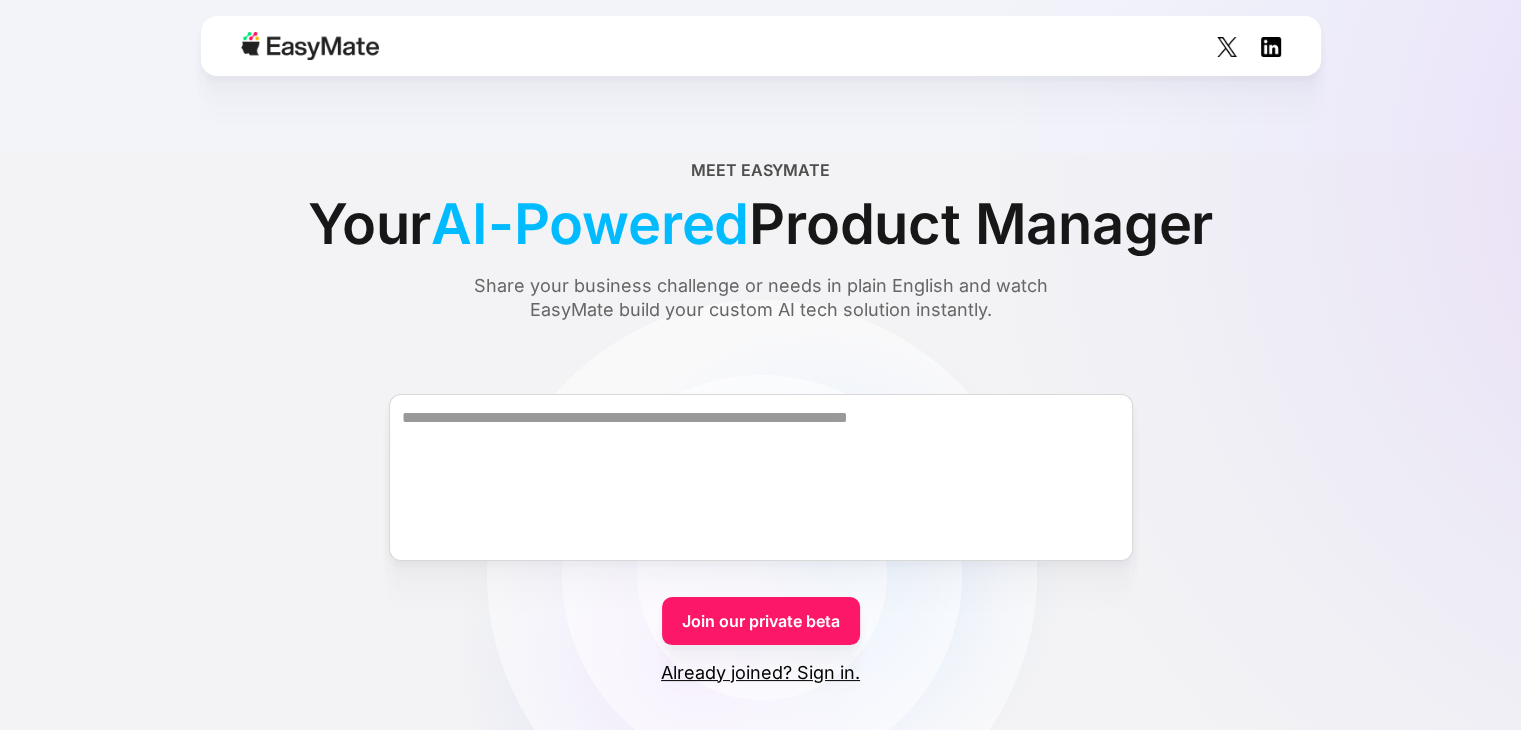 click on "Join our private beta" at bounding box center (761, 621) 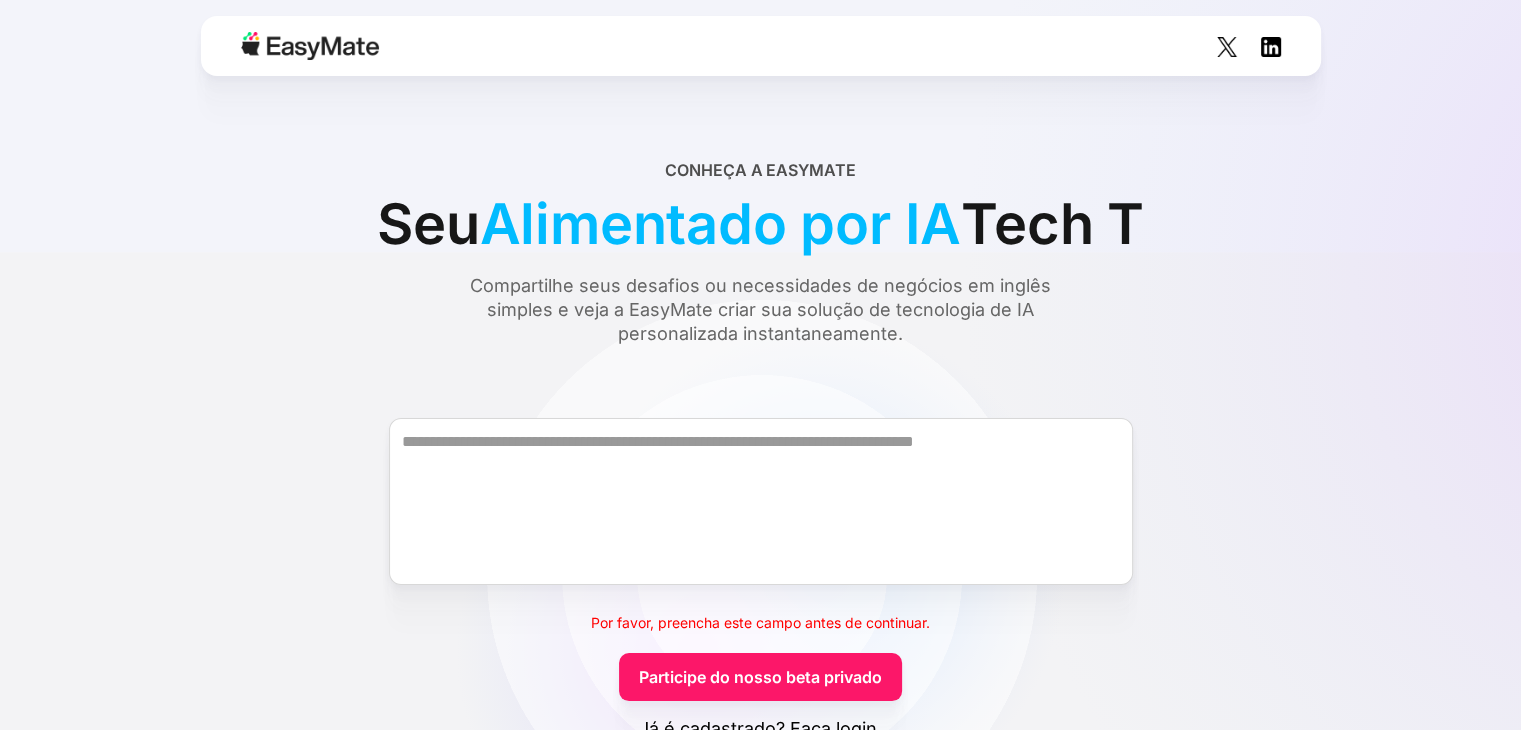 click on "Conheça a EasyMate Seu Alimentado por IA  Tech T Compartilhe seus desafios ou necessidades de negócios em inglês simples e veja a EasyMate criar sua solução de tecnologia de IA personalizada instantaneamente." at bounding box center (760, 252) 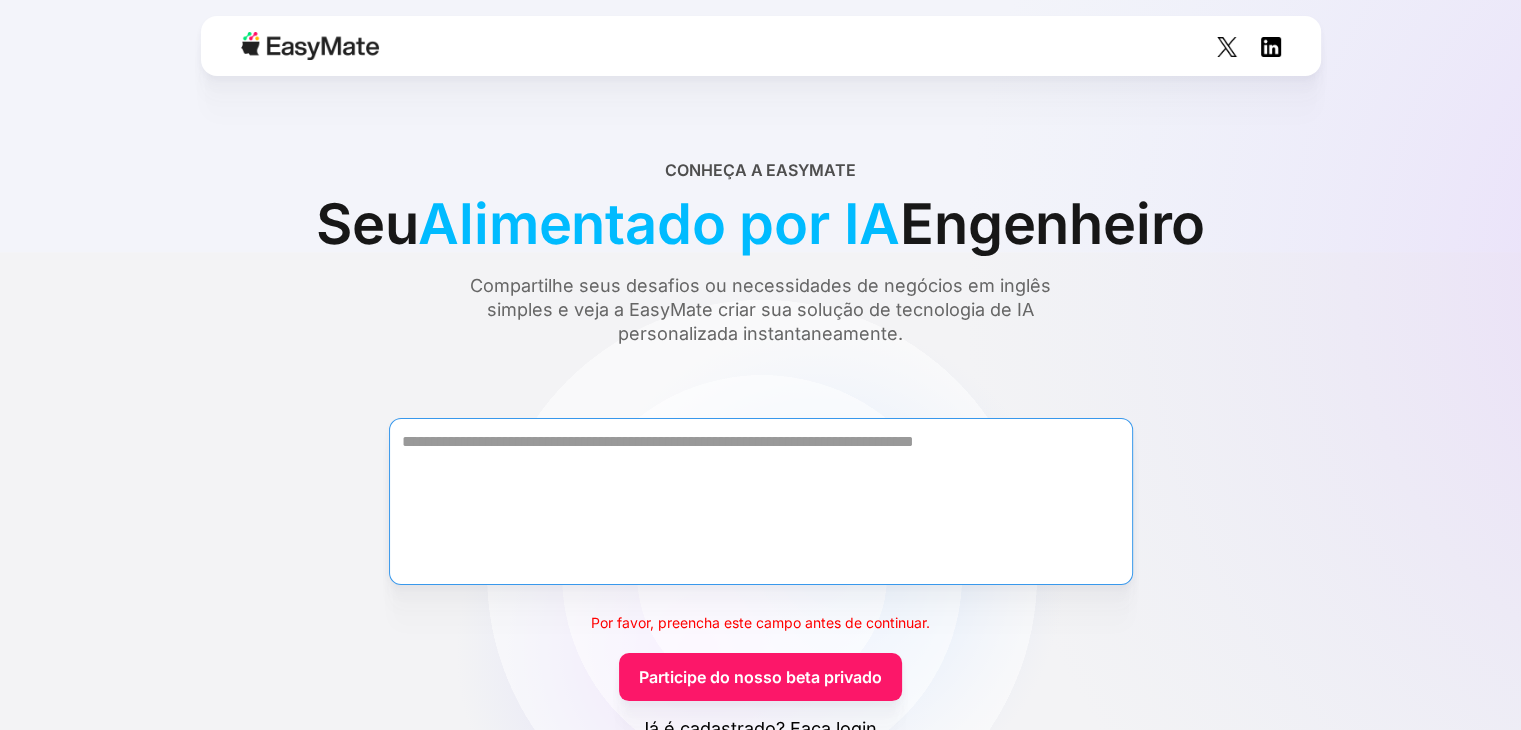click at bounding box center (761, 501) 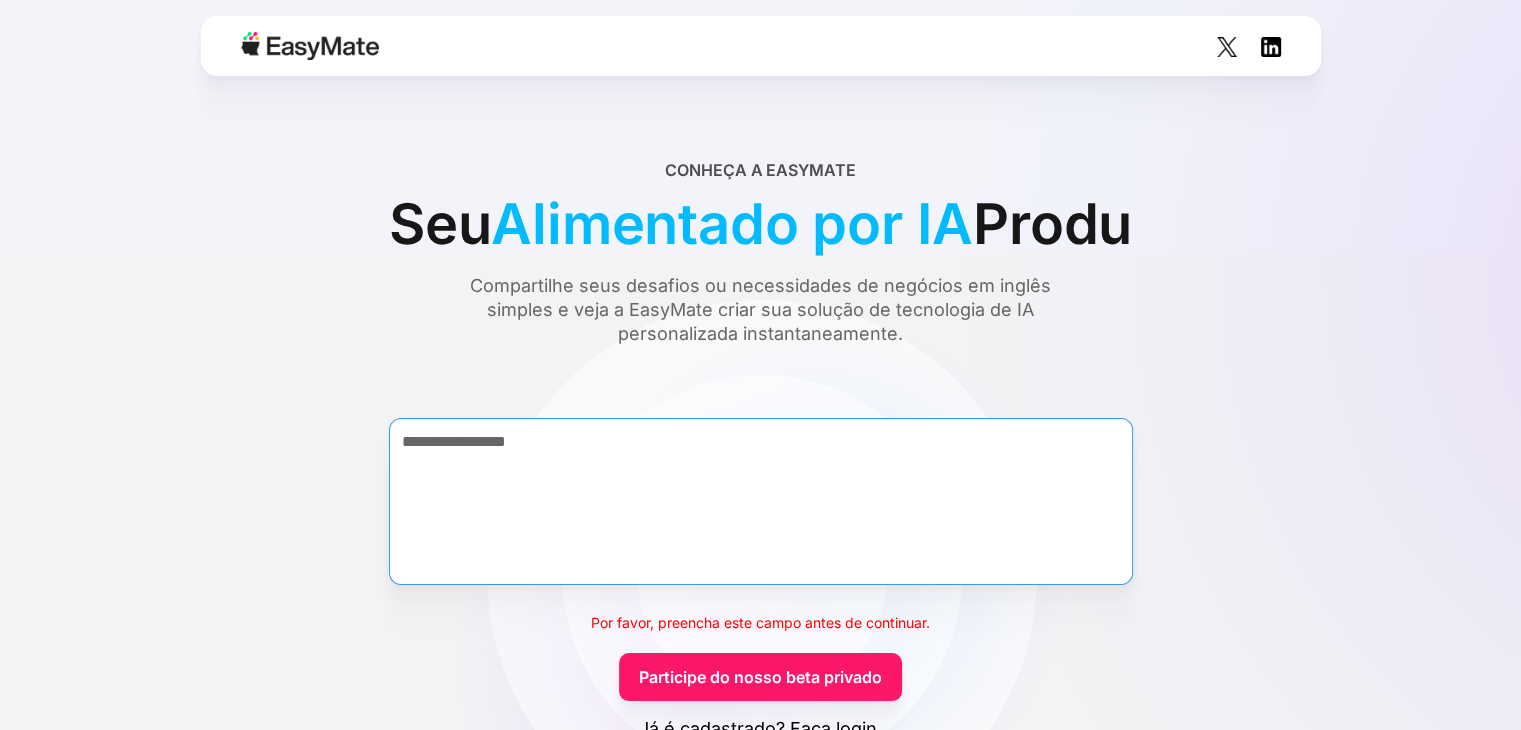 type on "**********" 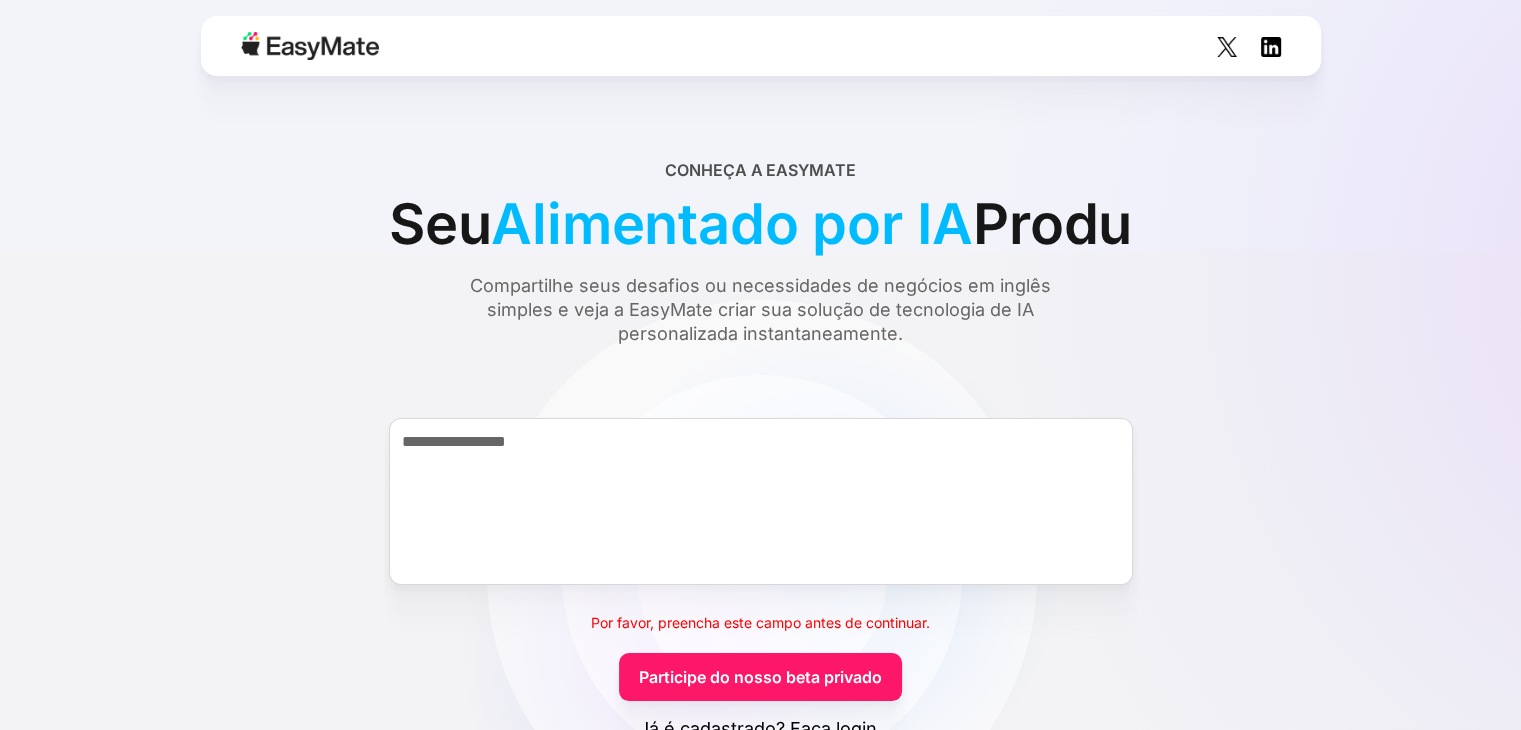 click on "Participe do nosso beta privado" at bounding box center [760, 677] 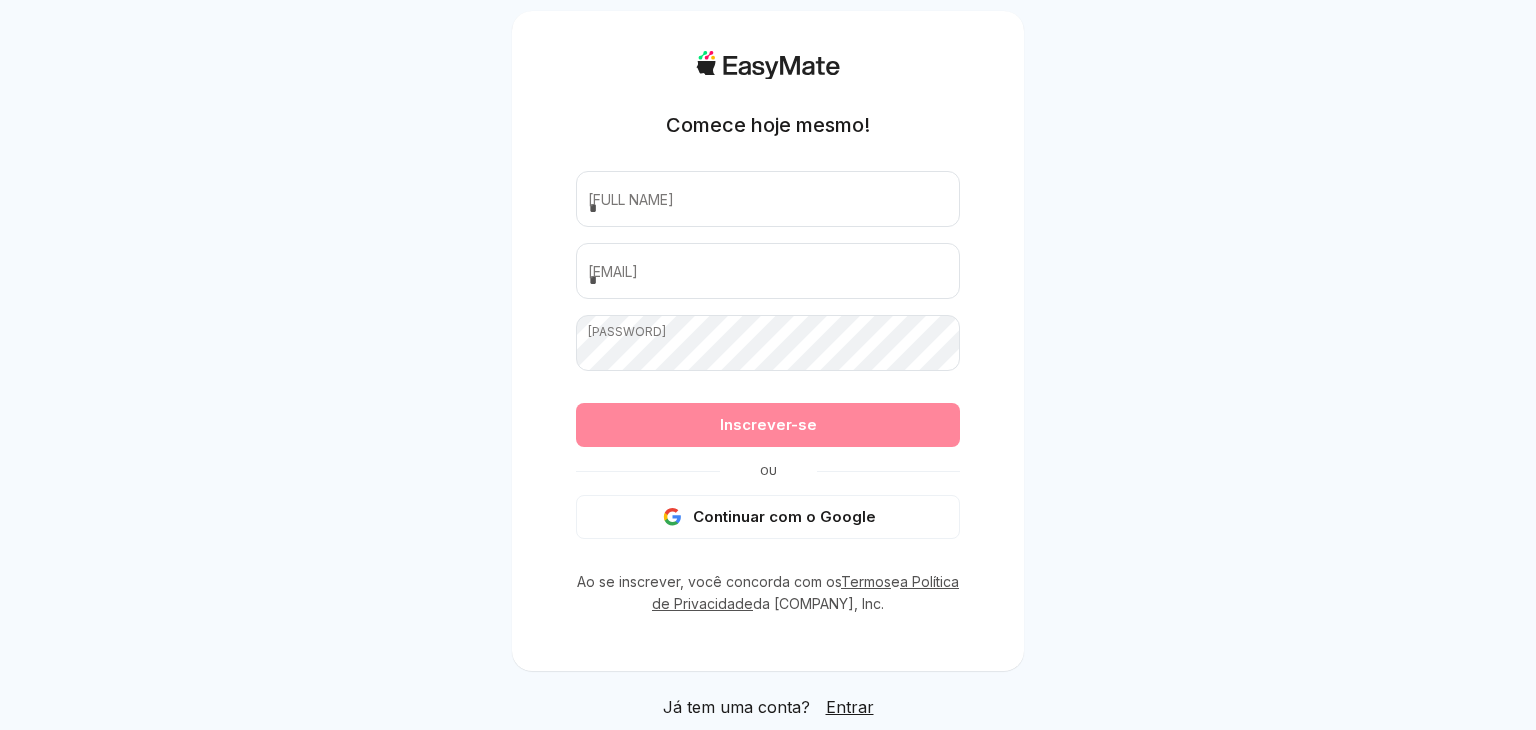 scroll, scrollTop: 0, scrollLeft: 0, axis: both 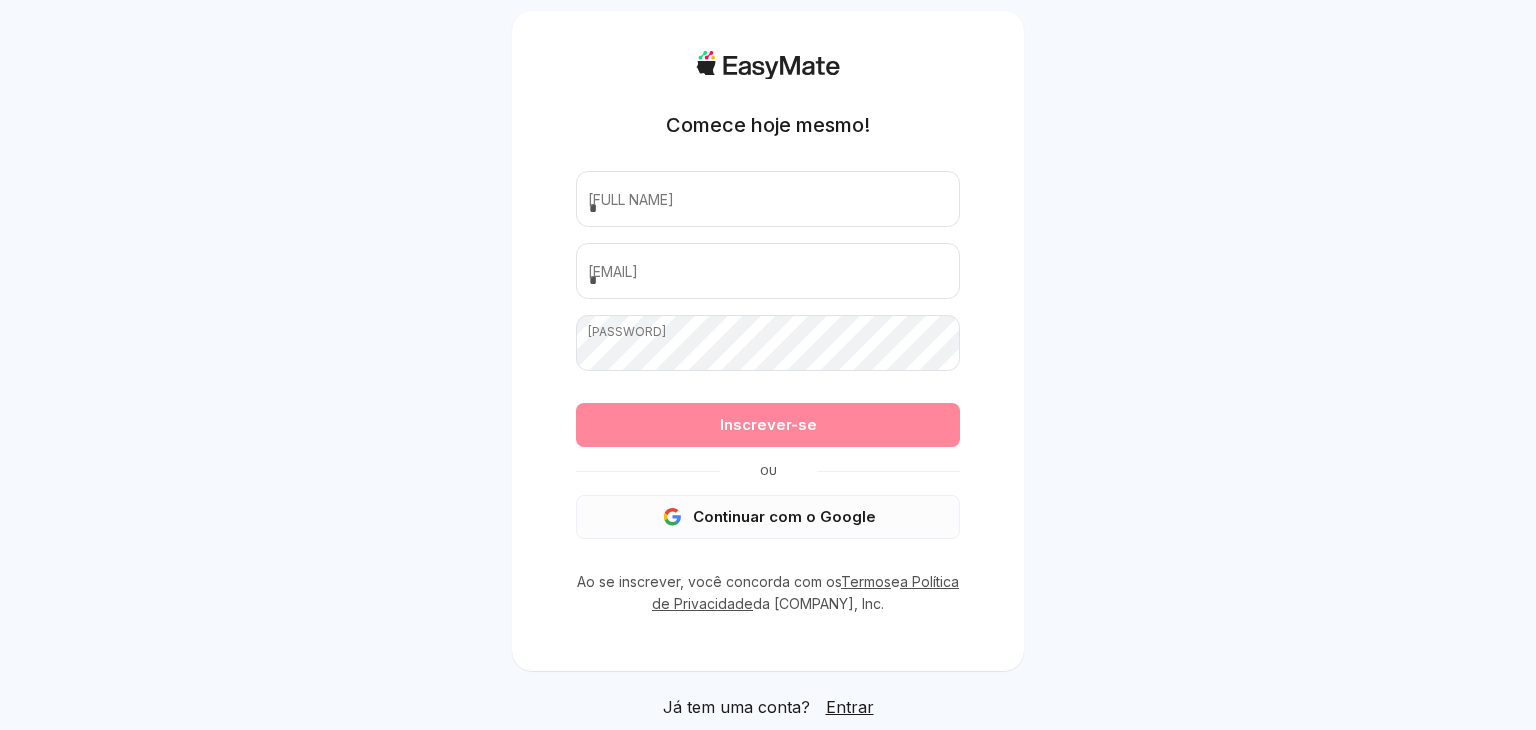 click on "Continuar com o Google" at bounding box center (784, 516) 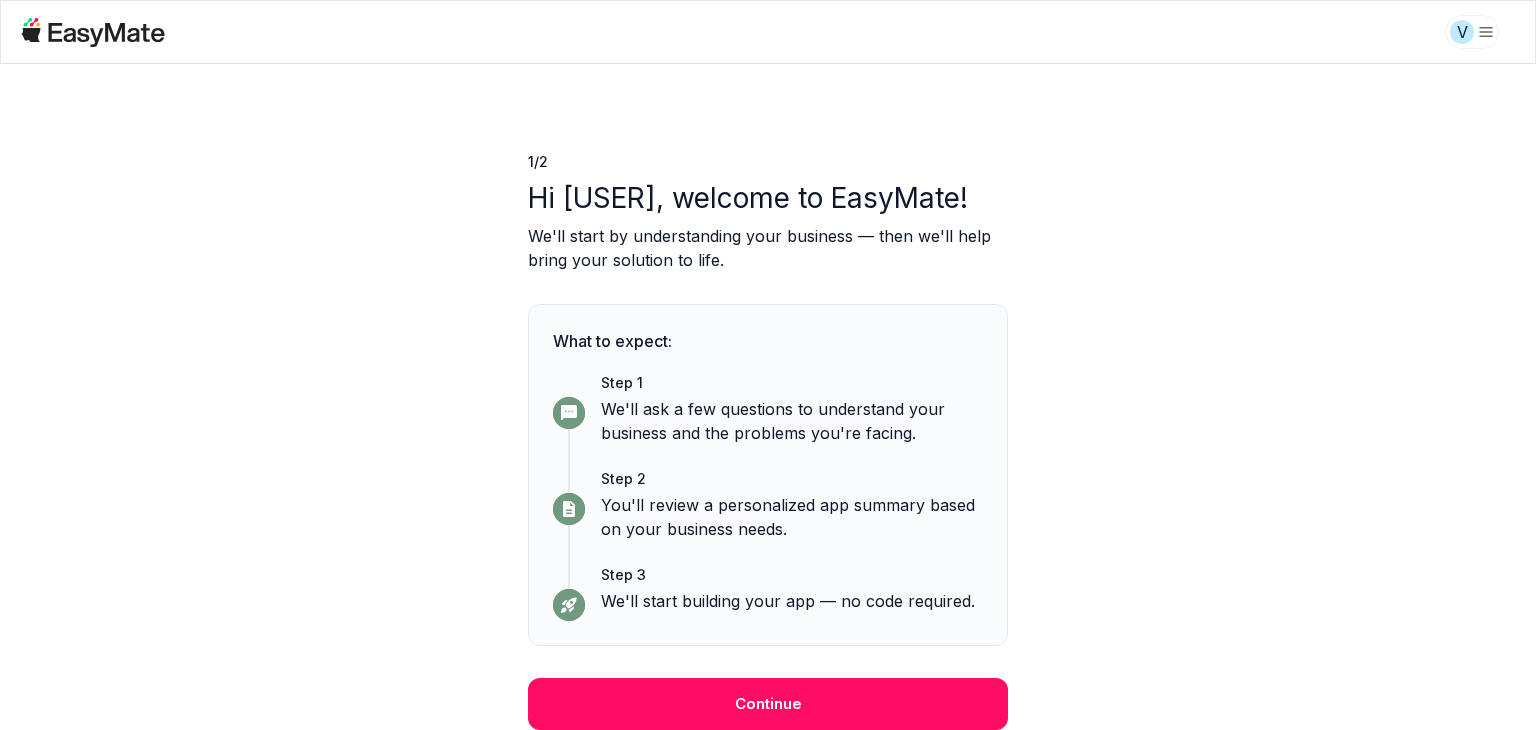 scroll, scrollTop: 0, scrollLeft: 0, axis: both 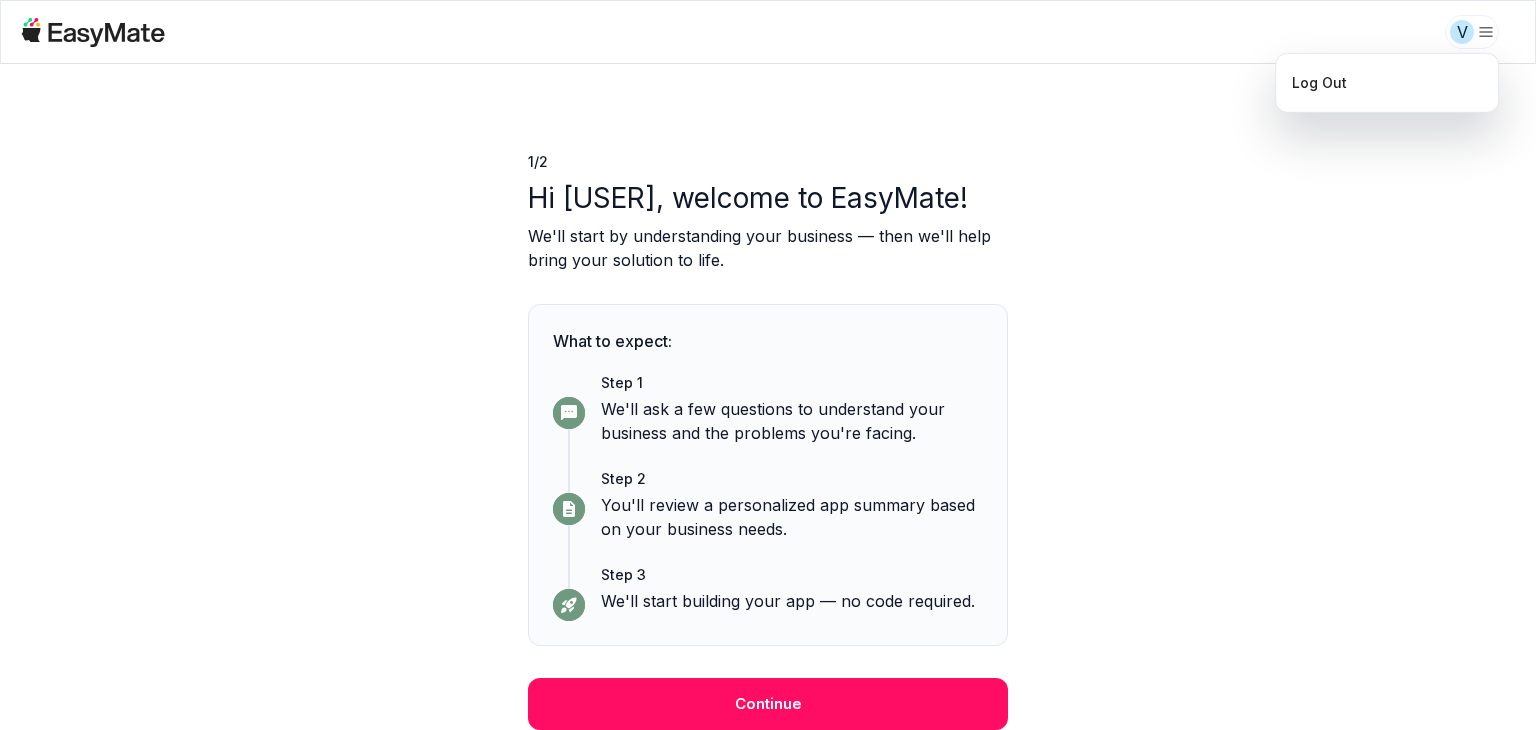 drag, startPoint x: 1264, startPoint y: 259, endPoint x: 1252, endPoint y: 275, distance: 20 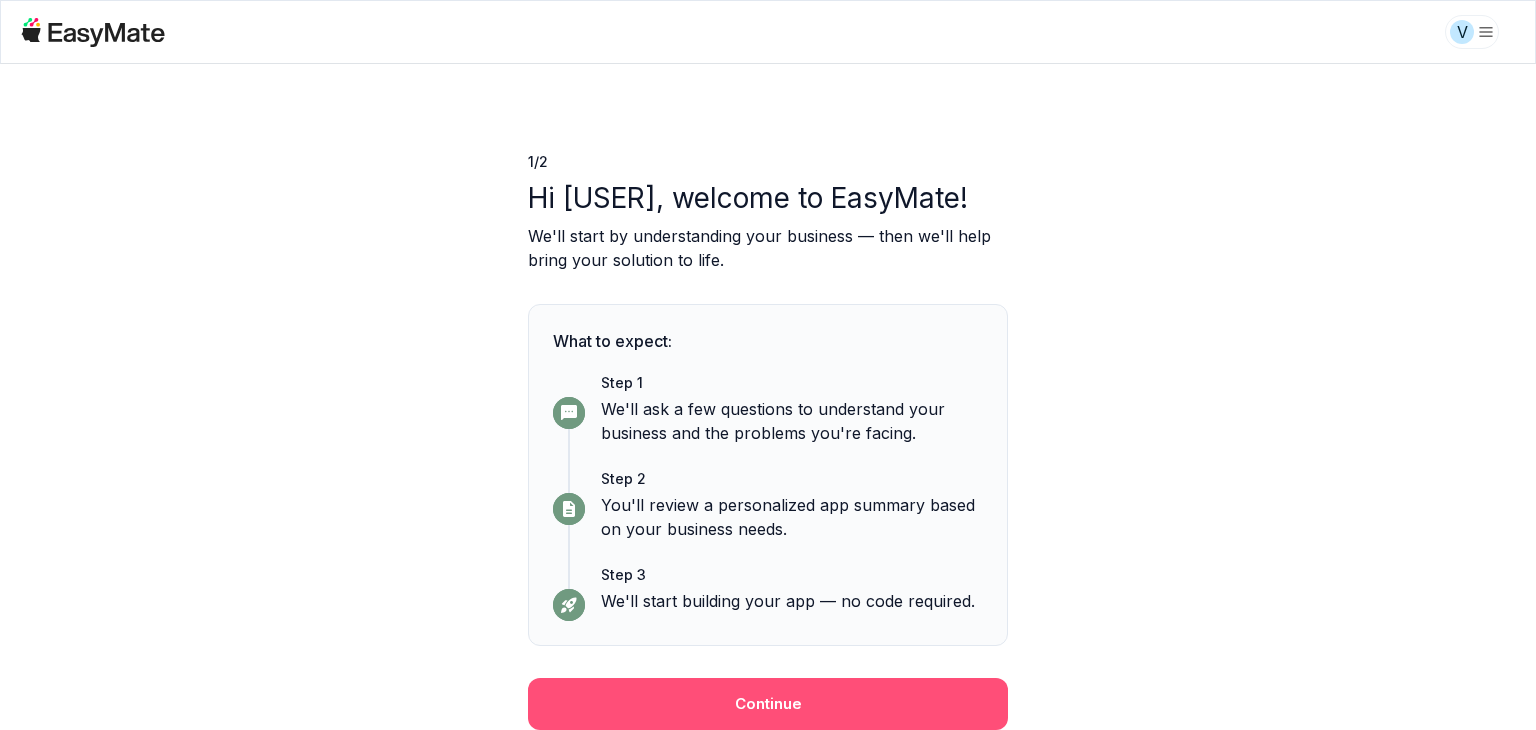 click on "Continue" at bounding box center (768, 704) 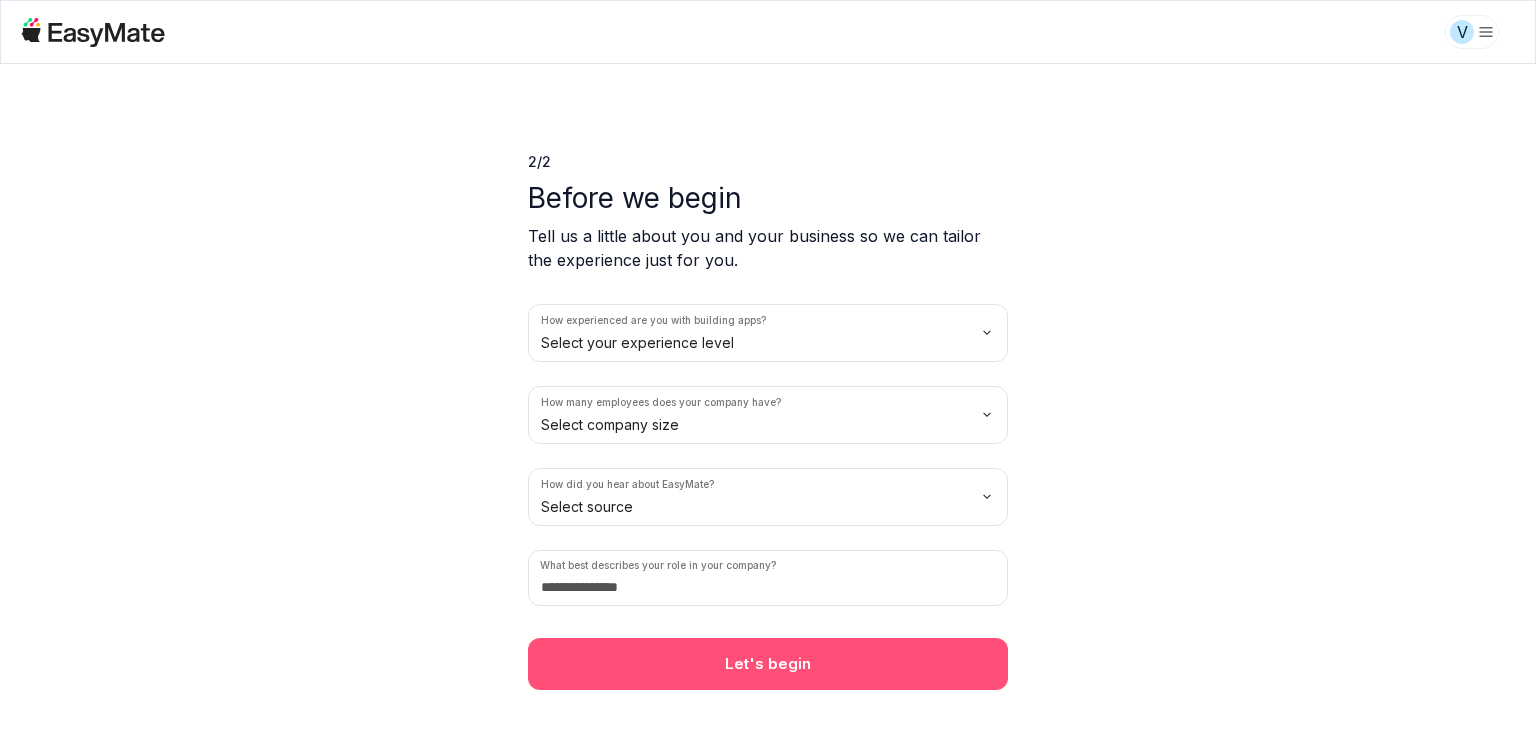 scroll, scrollTop: 0, scrollLeft: 0, axis: both 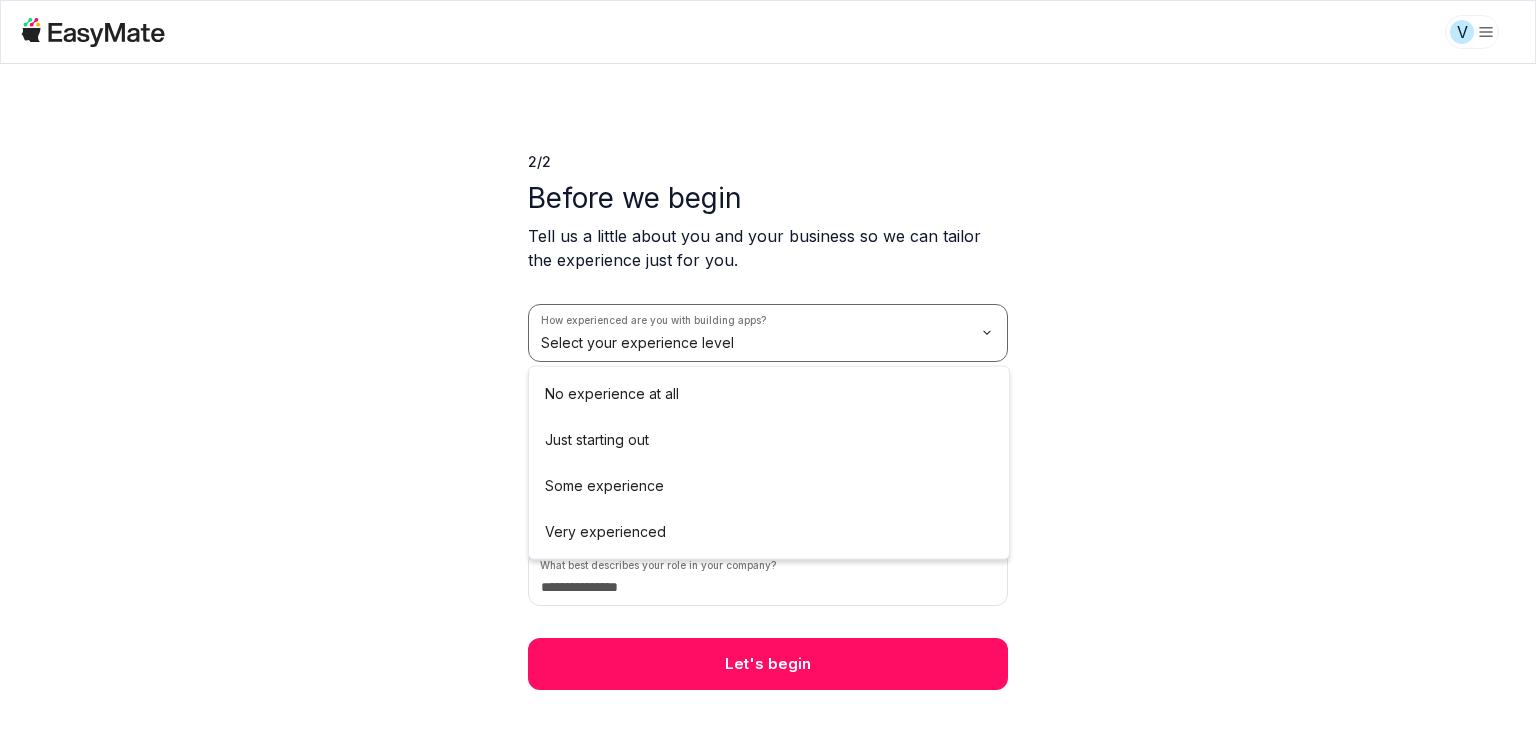 click on "V 2 / 2 Before we begin Tell us a little about you and your business so we can tailor the experience just for you. How experienced are you with building apps? No experience at all How many employees does your company have? Select company size How did you hear about EasyMate? Select source What best describes your role in your company? Let's begin
No experience at all Just starting out Some experience Very experienced" at bounding box center [768, 365] 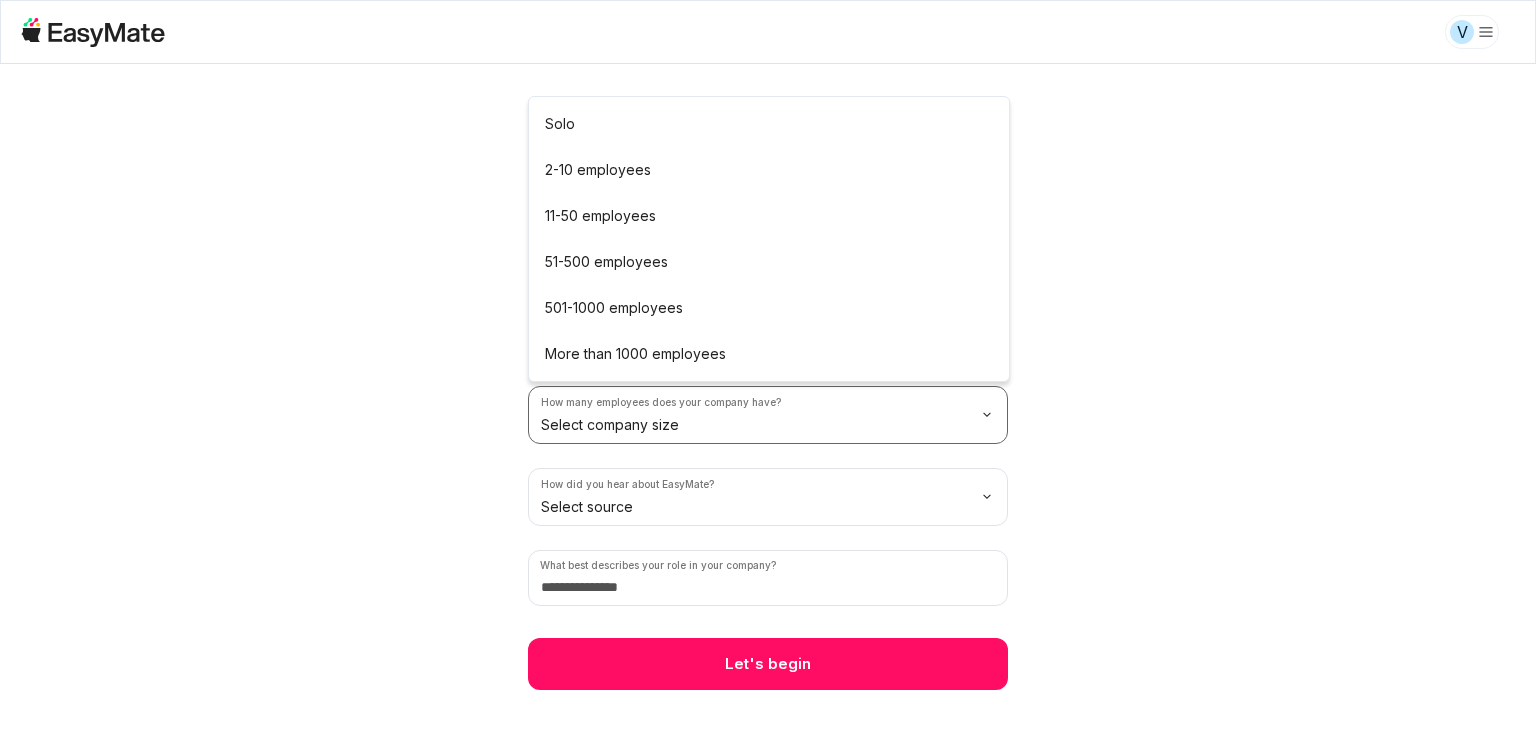 click on "V 2 / 2 Before we begin Tell us a little about you and your business so we can tailor the experience just for you. How experienced are you with building apps? No experience at all How many employees does your company have? Solo 2-10 employees 11-50 employees 51-500 employees 501-1000 employees More than 1000 employees" at bounding box center [768, 365] 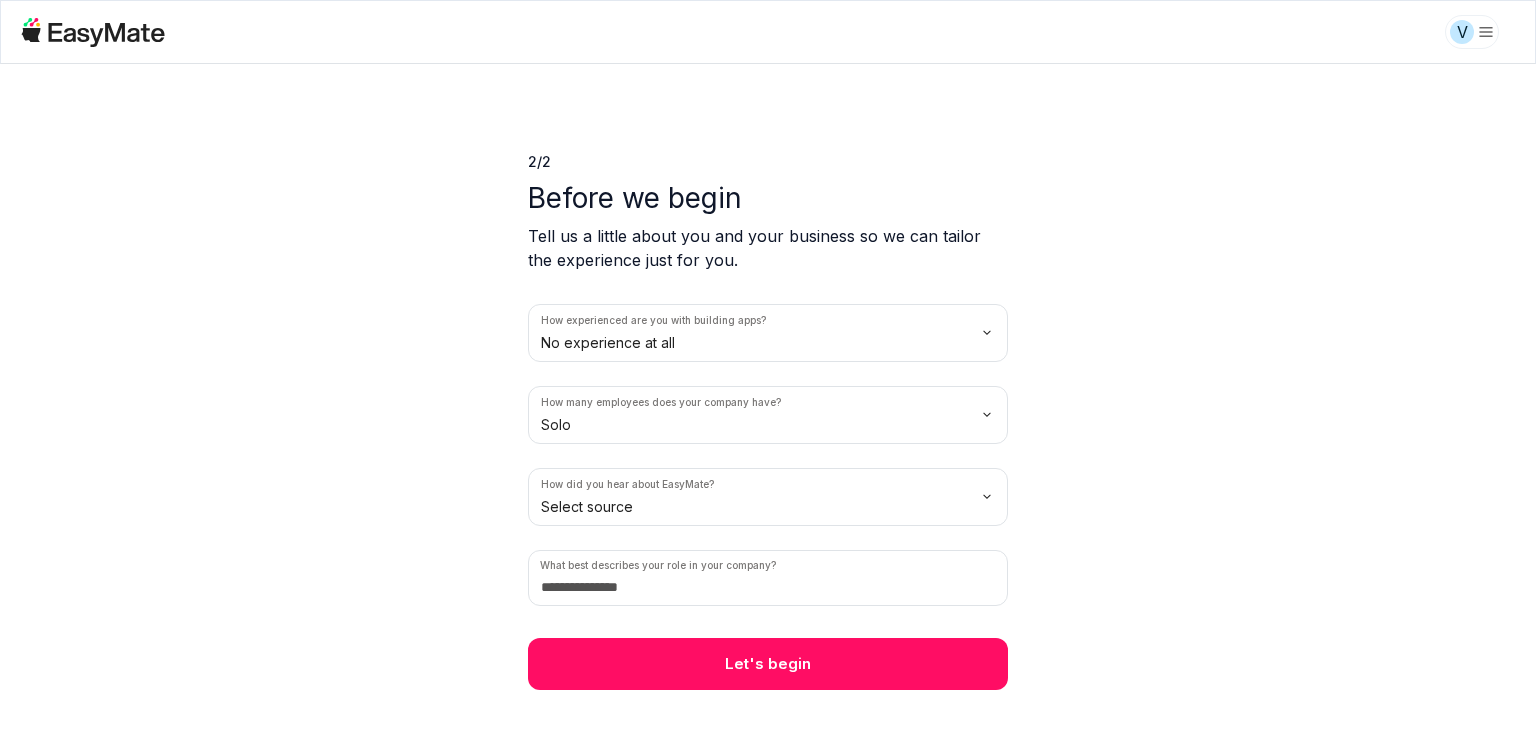 click on "V 2 / 2 Before we begin Tell us a little about you and your business so we can tailor the experience just for you. How experienced are you with building apps? No experience at all How many employees does your company have? Solo How did you hear about EasyMate? Select source What best describes your role in your company? Let's begin" at bounding box center (768, 365) 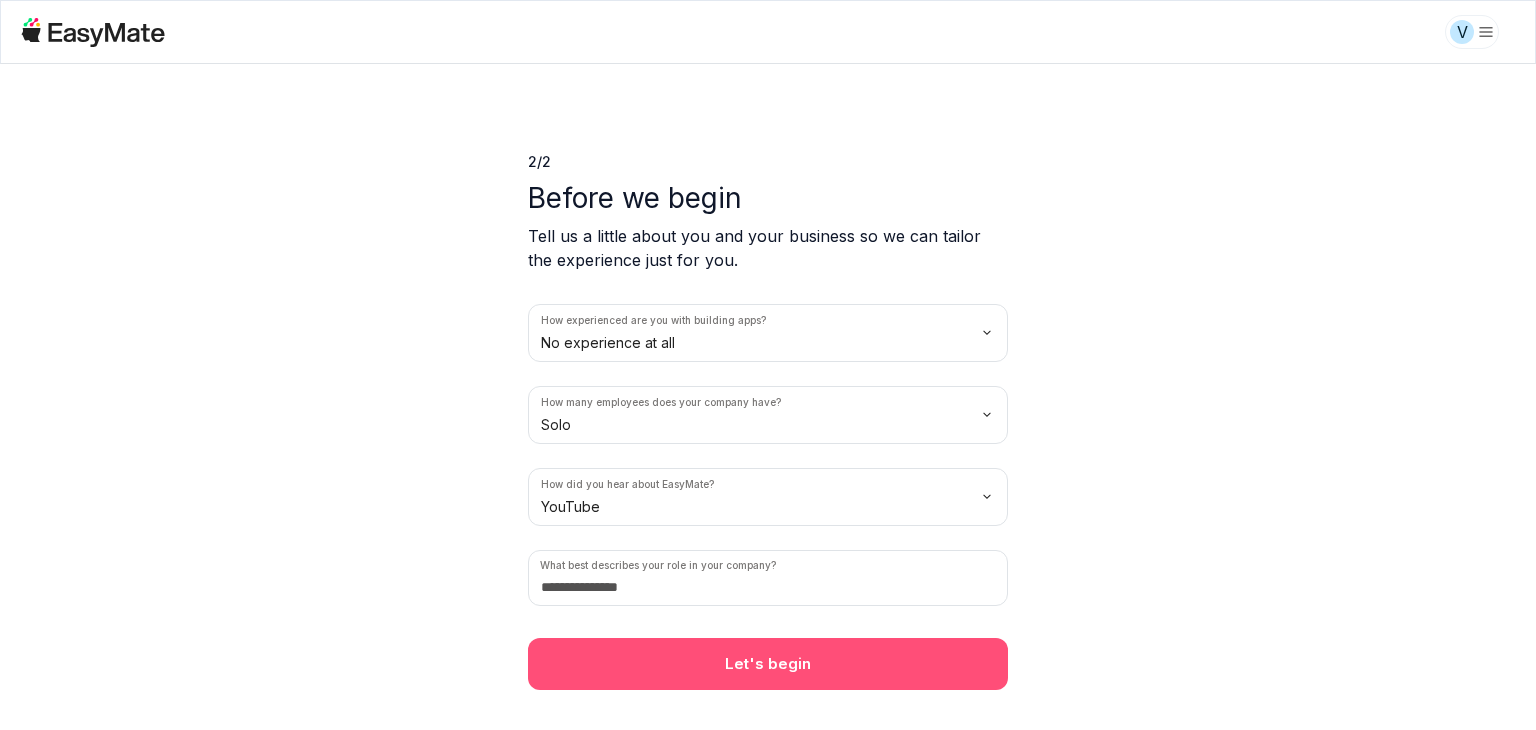 click on "Let's begin" at bounding box center (768, 664) 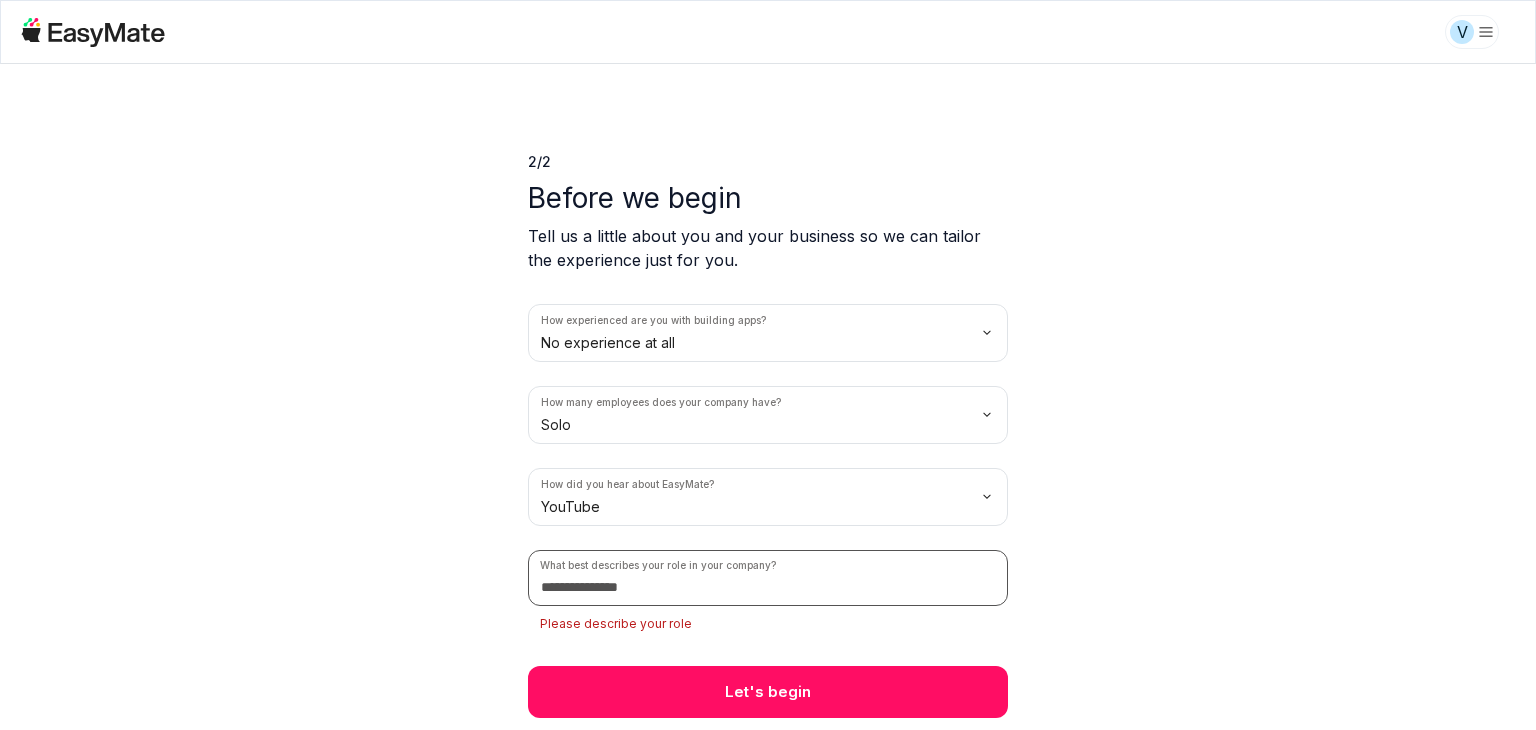 click at bounding box center (768, 578) 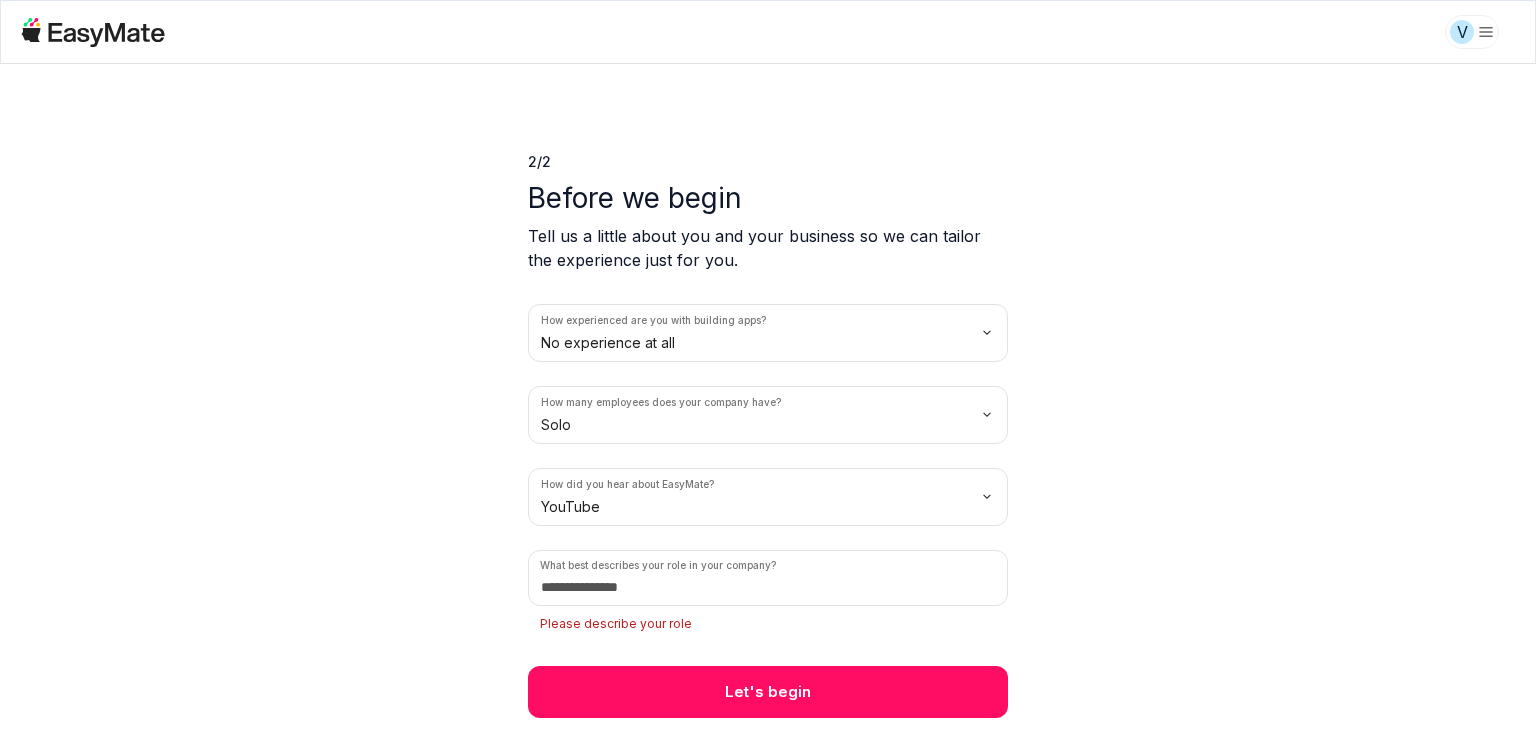 drag, startPoint x: 649, startPoint y: 582, endPoint x: 450, endPoint y: 469, distance: 228.84492 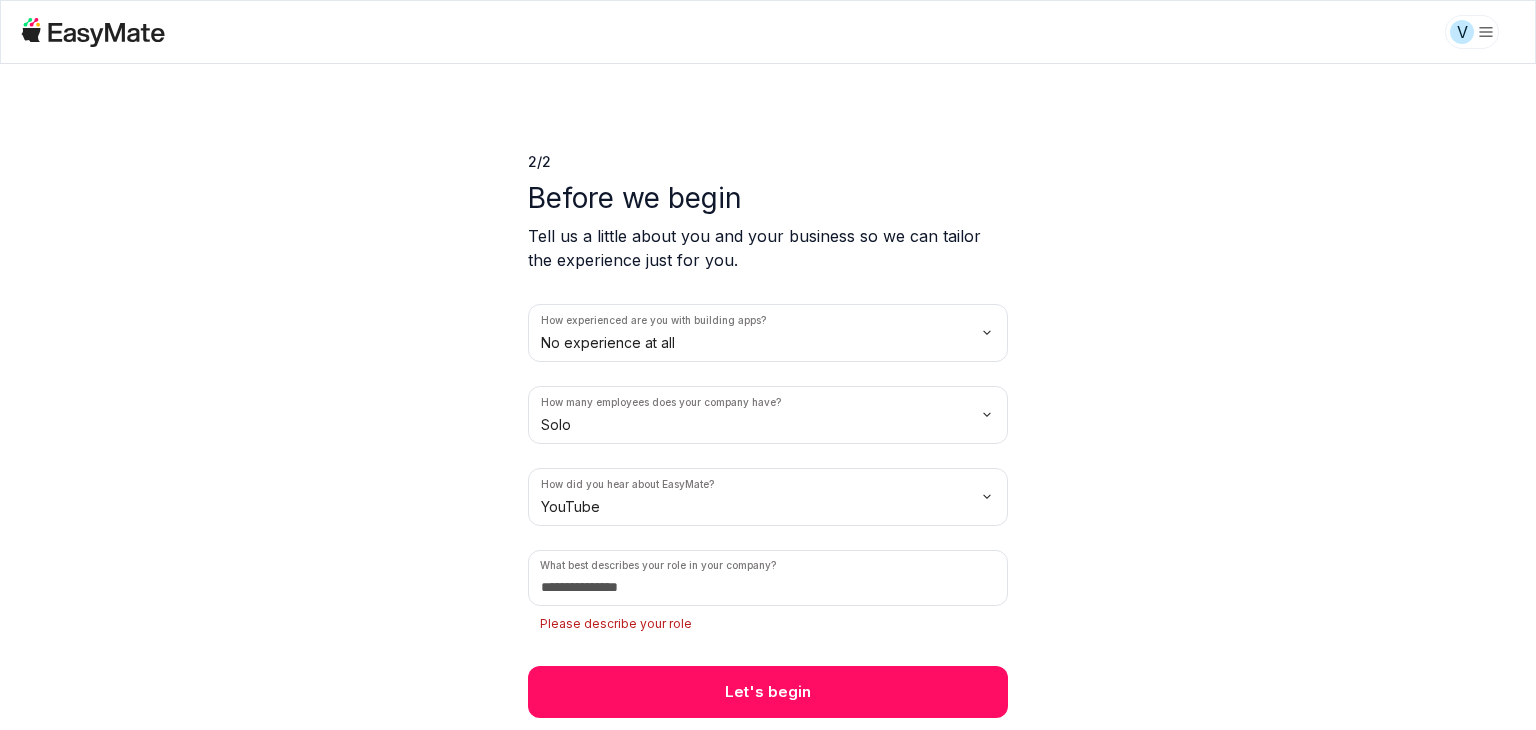 click on "2 / 2 Before we begin Tell us a little about you and your business so we can tailor the experience just for you. How experienced are you with building apps? No experience at all How many employees does your company have? Solo How did you hear about EasyMate? YouTube What best describes your role in your company? Please describe your role Let's begin" at bounding box center [768, 397] 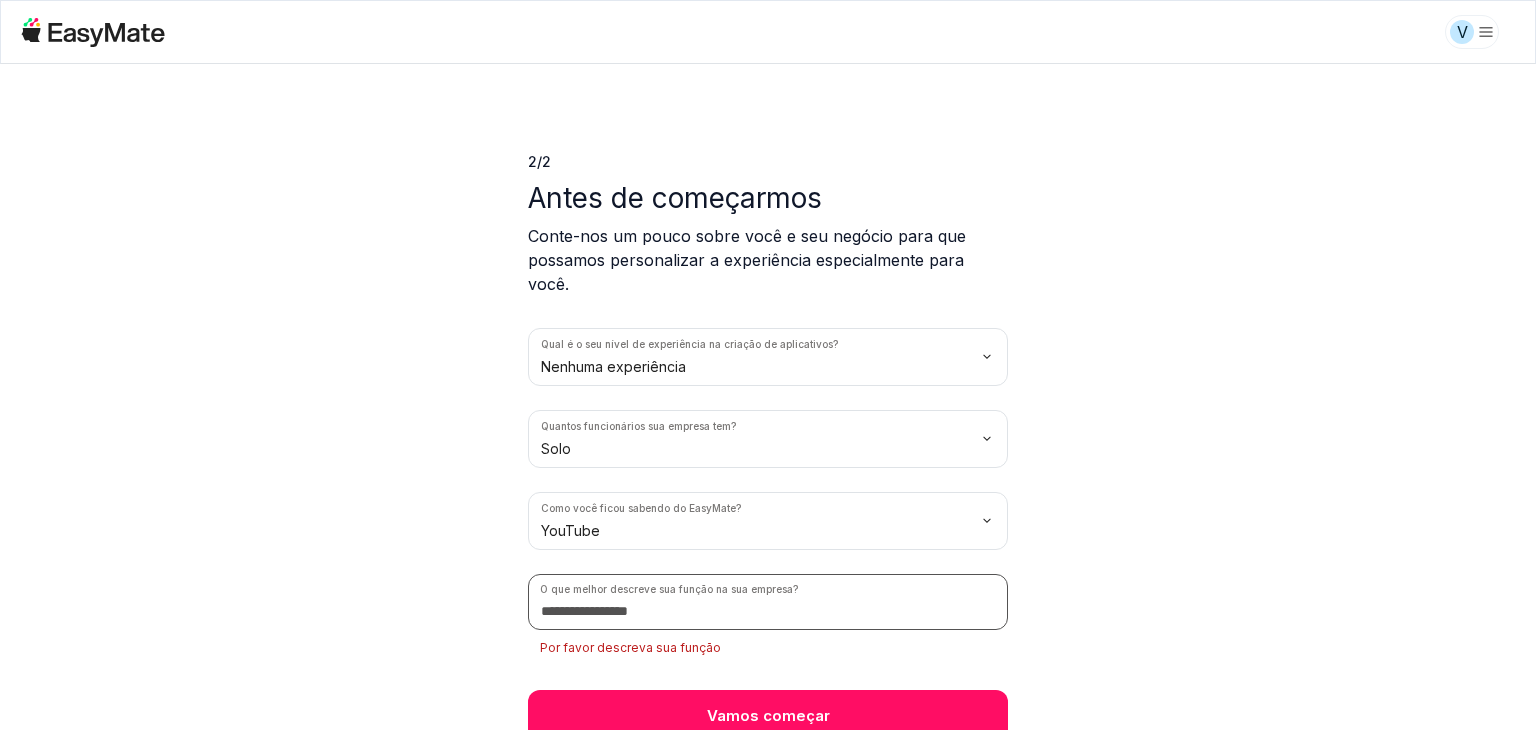 click at bounding box center (768, 602) 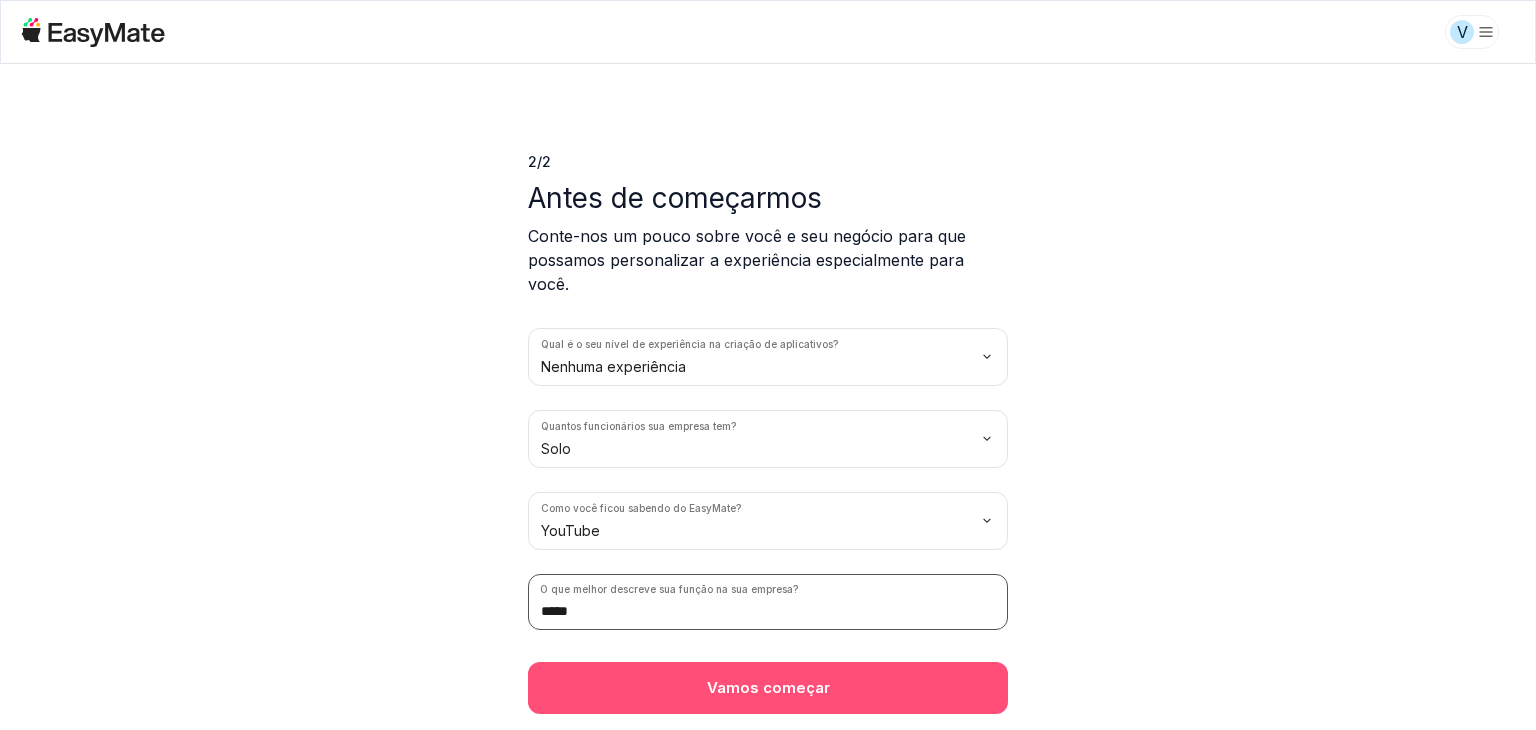 type on "*****" 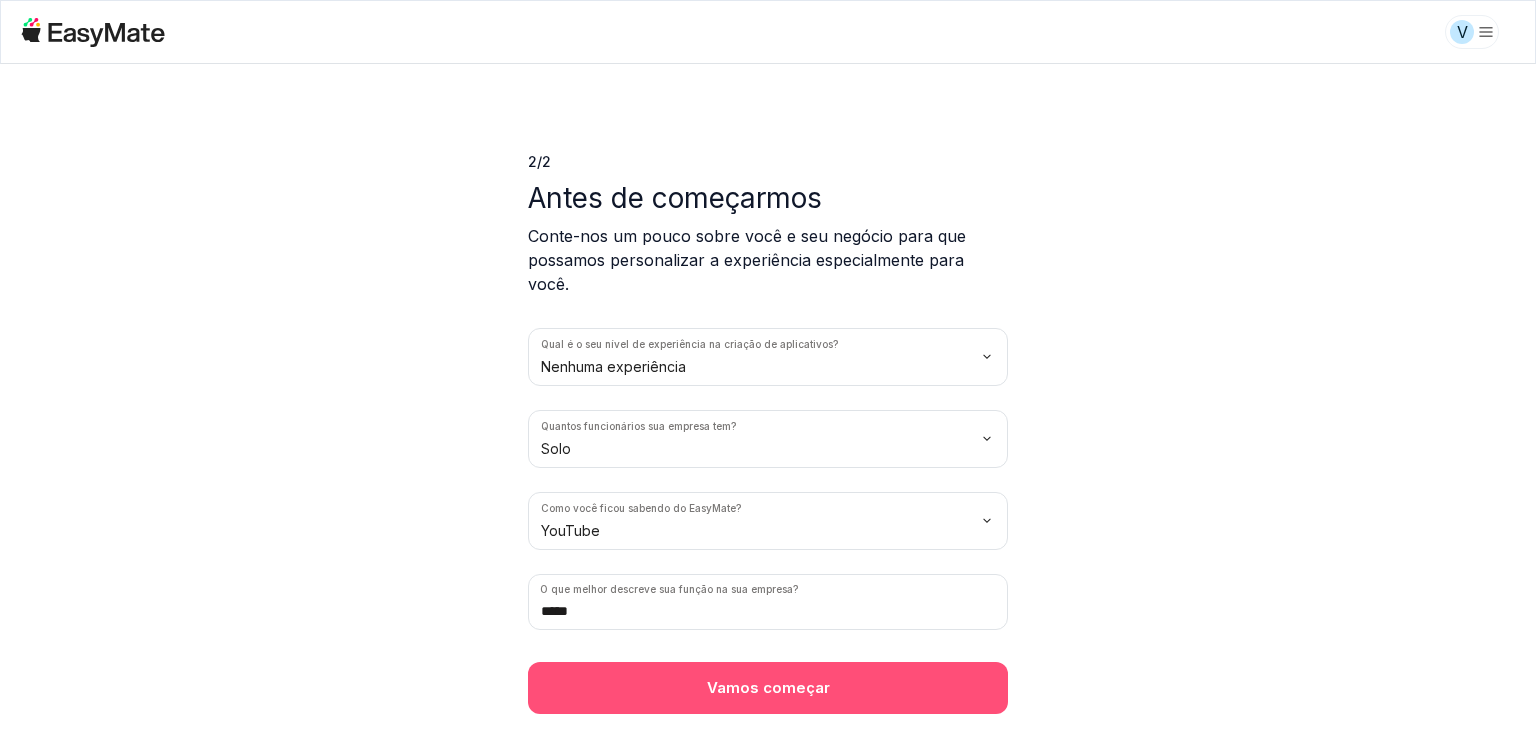 click on "Vamos começar" at bounding box center [768, 687] 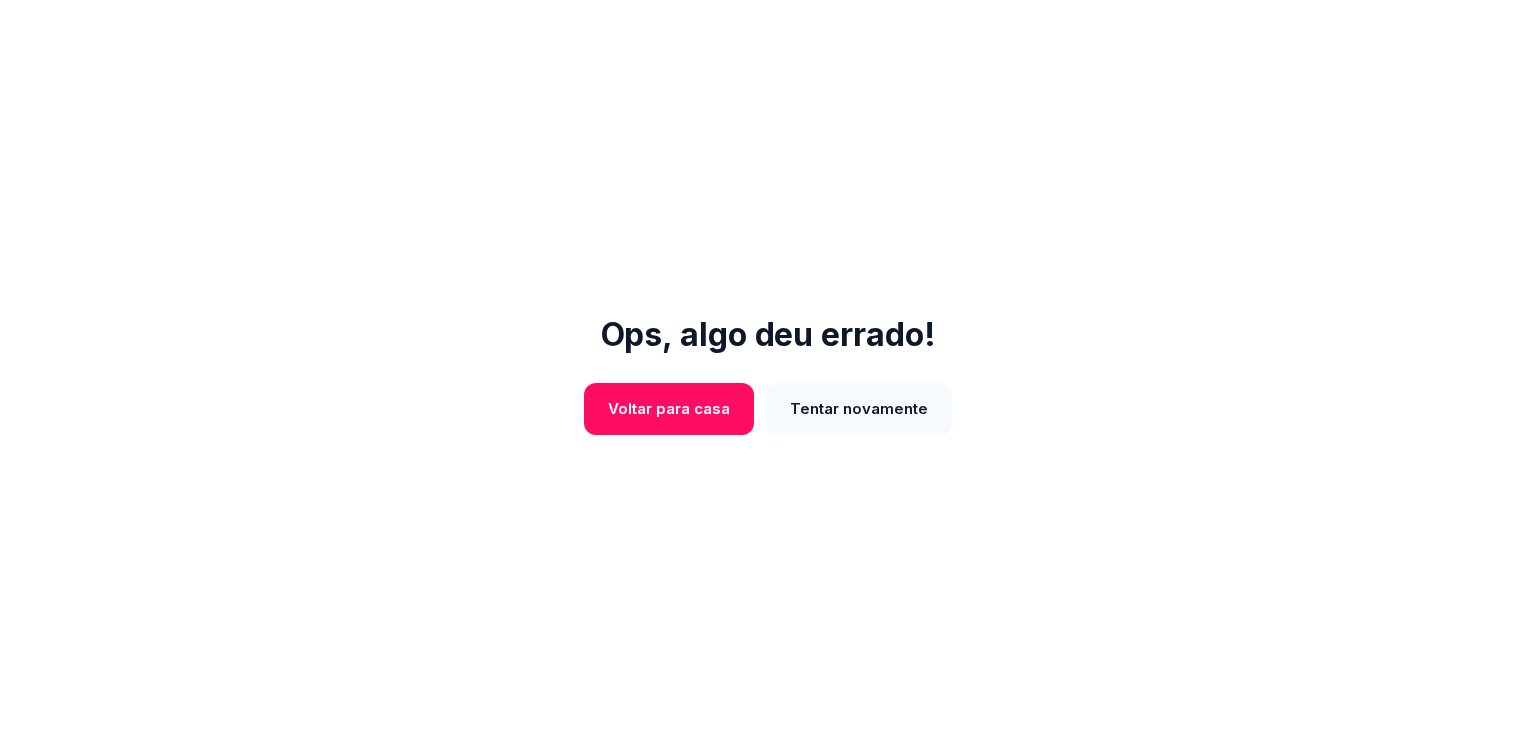 click on "Tentar novamente" at bounding box center (859, 408) 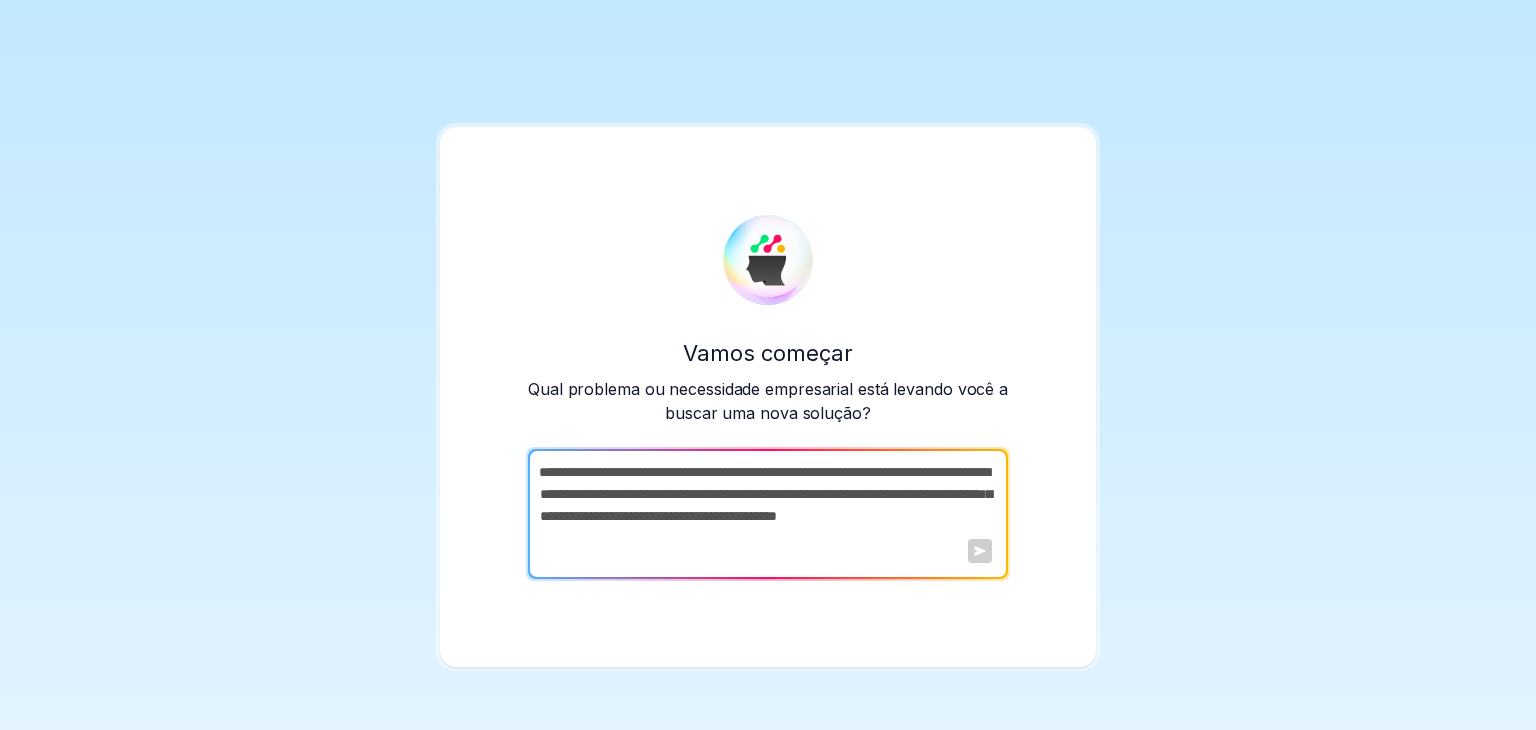click at bounding box center (766, 514) 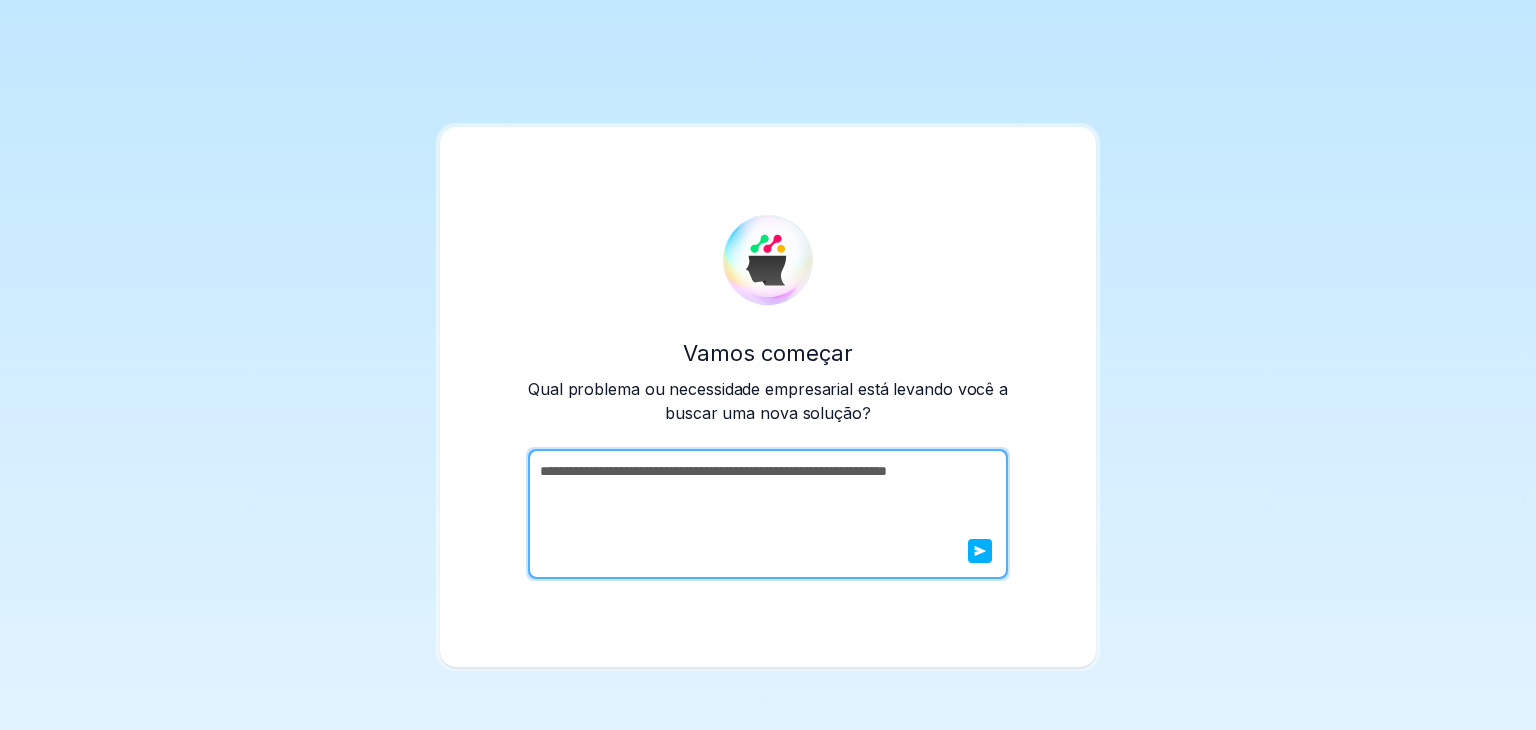 type on "**********" 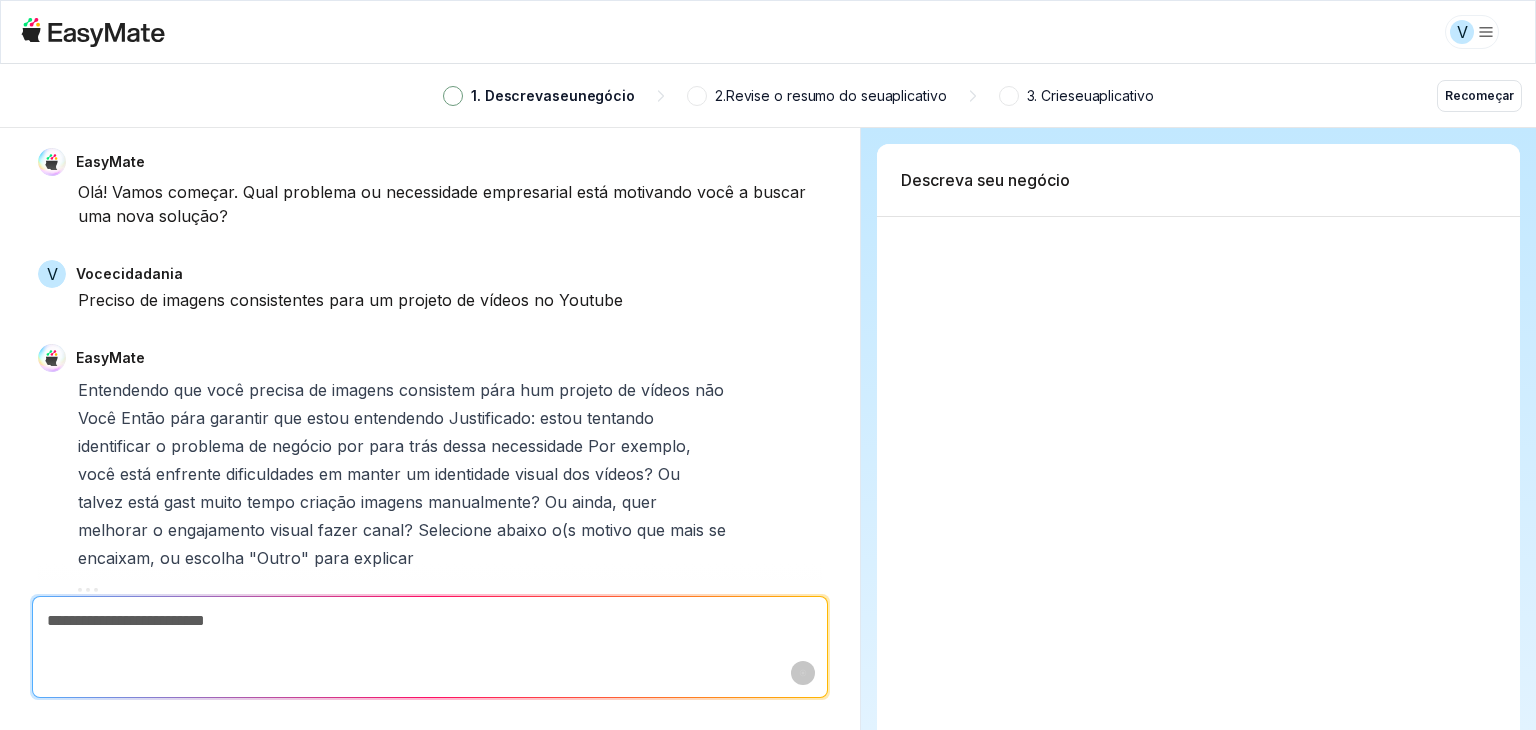 scroll, scrollTop: 40, scrollLeft: 0, axis: vertical 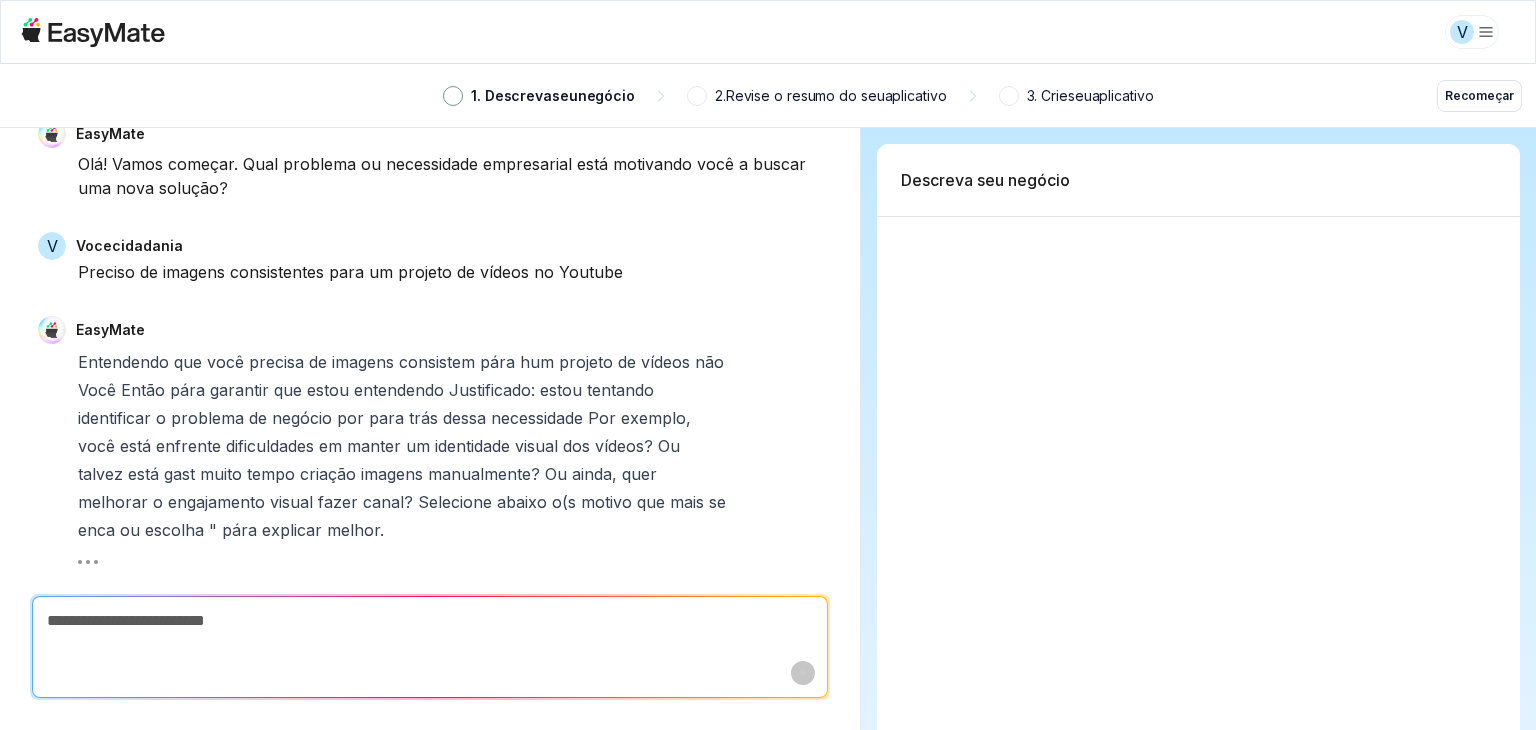 type on "*" 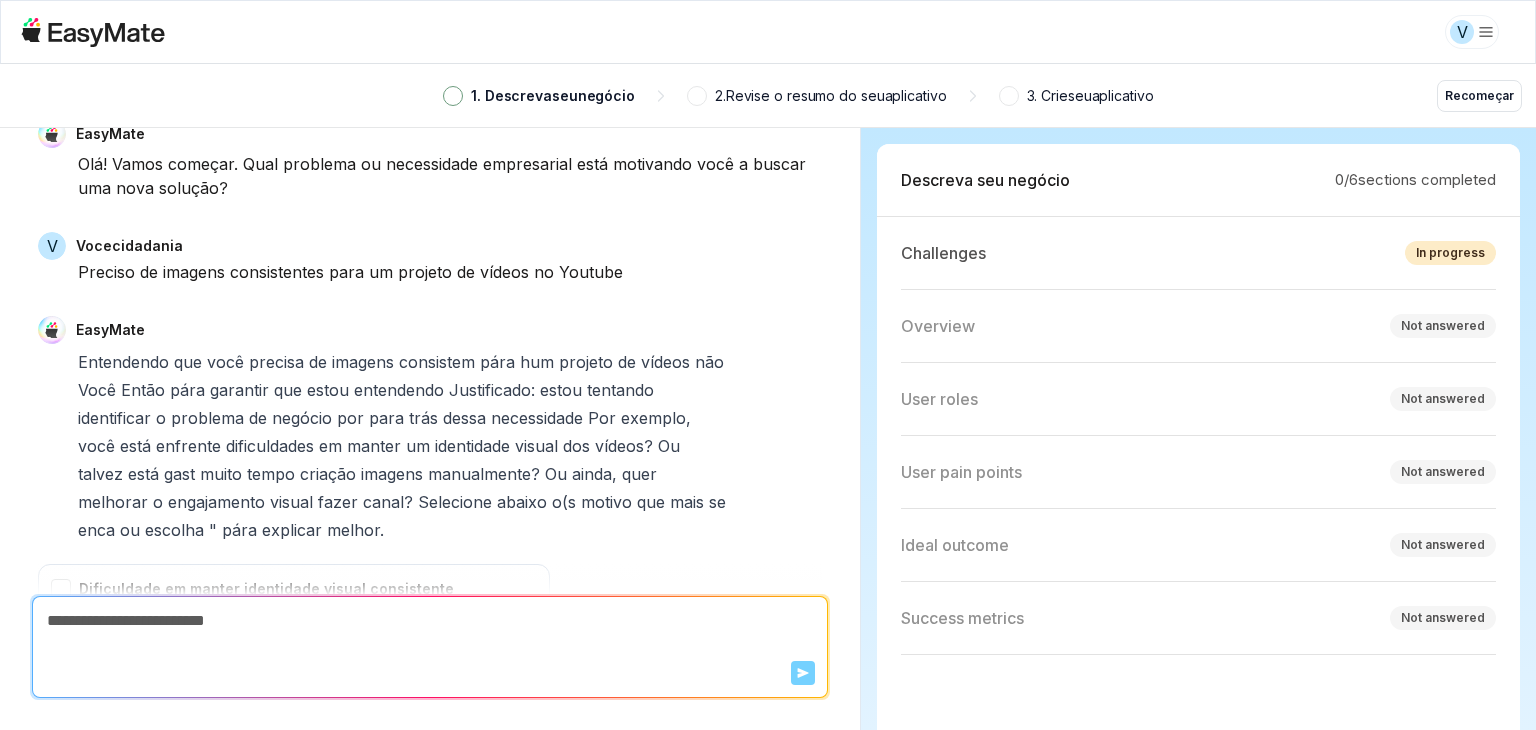 scroll, scrollTop: 436, scrollLeft: 0, axis: vertical 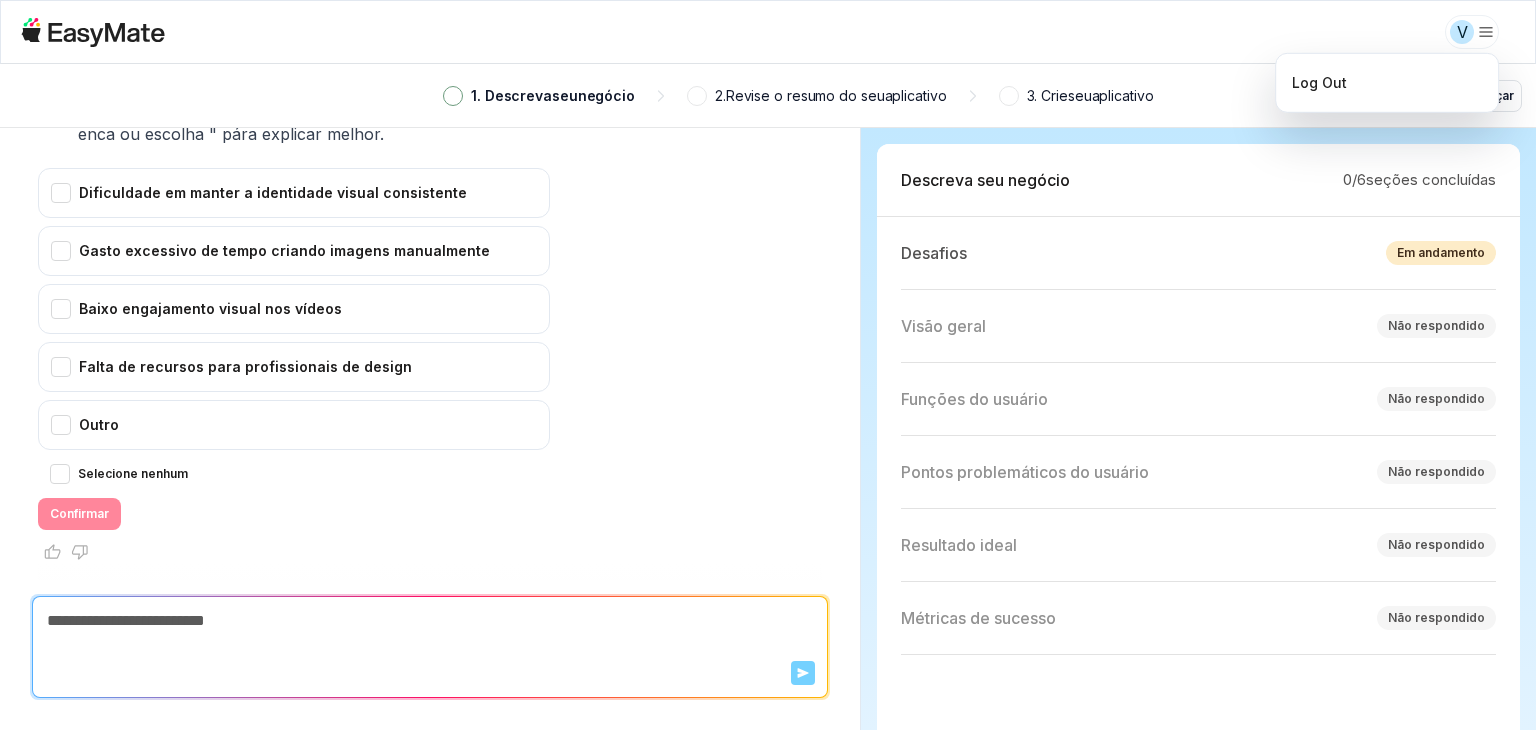 click on "V 1. Descreva seu negócio 2. Revise o resumo do seu aplicativo 3. Crie seu aplicativo Recomeçar EasyMate Olá! Vamos começar. Qual problema ou necessidade empresarial está motivando você a buscar uma nova solução? V [USER] Preciso de imagens consistentes para um projeto de vídeos no Youtube
EasyMate Entendendo que você precisa de imagens consistem pára hum projeto de vídeos não Você Então pára garantir que estou entendendo Justificado: estou tentando identificar o problema de negócio por para trás dessa necessidade Por exemplo, você está enfrente dificuldades em manter um identidade visual dos vídeos? Ou talvez está gast muito tempo criação imagens manualmente? Ou ainda, quer melhorar o engajamento visual fazer canal? Selecione abaixe o(s motivo que mais se enca ou escolha " pára explicar melhor. Outro Selecione nenhum 0" at bounding box center (768, 365) 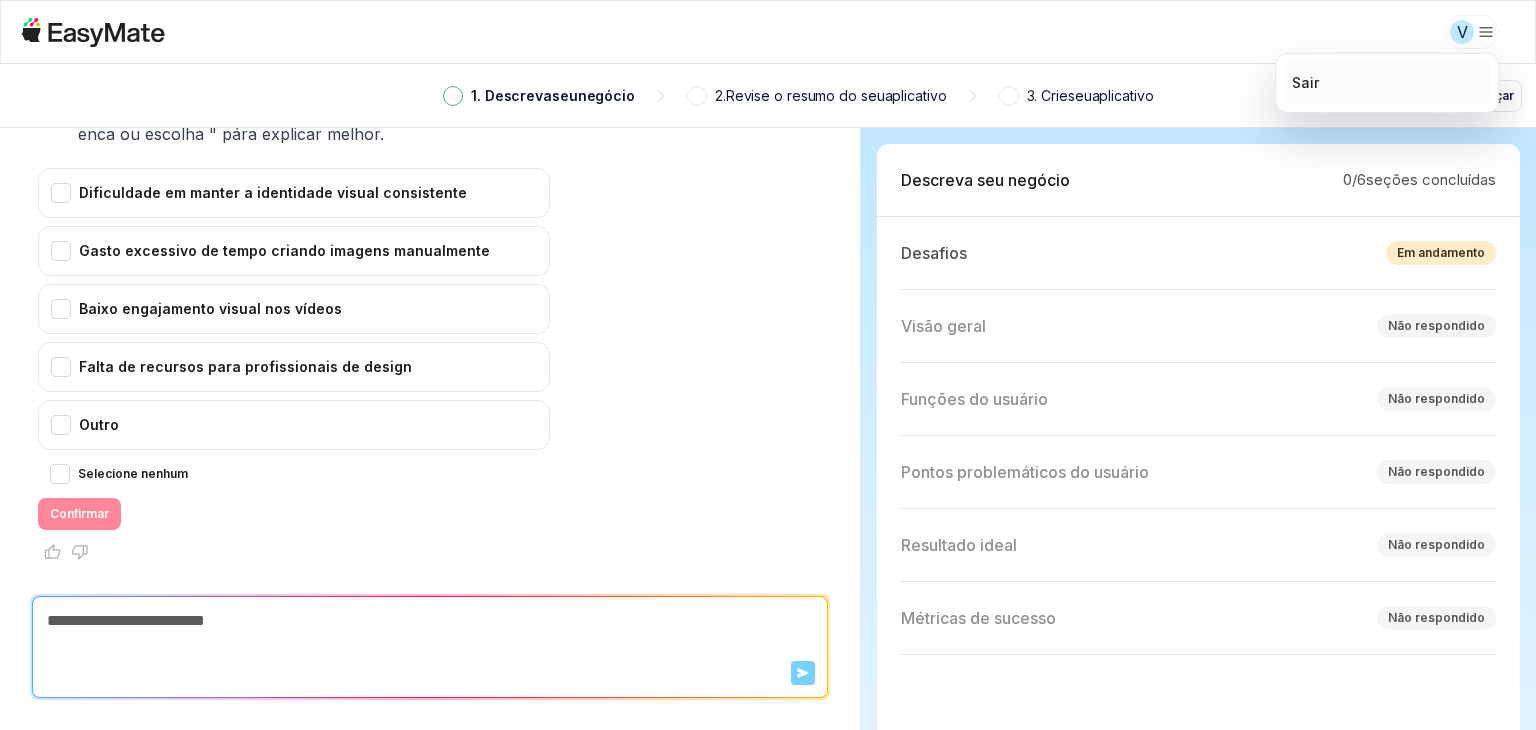 click on "Sair" at bounding box center (1305, 82) 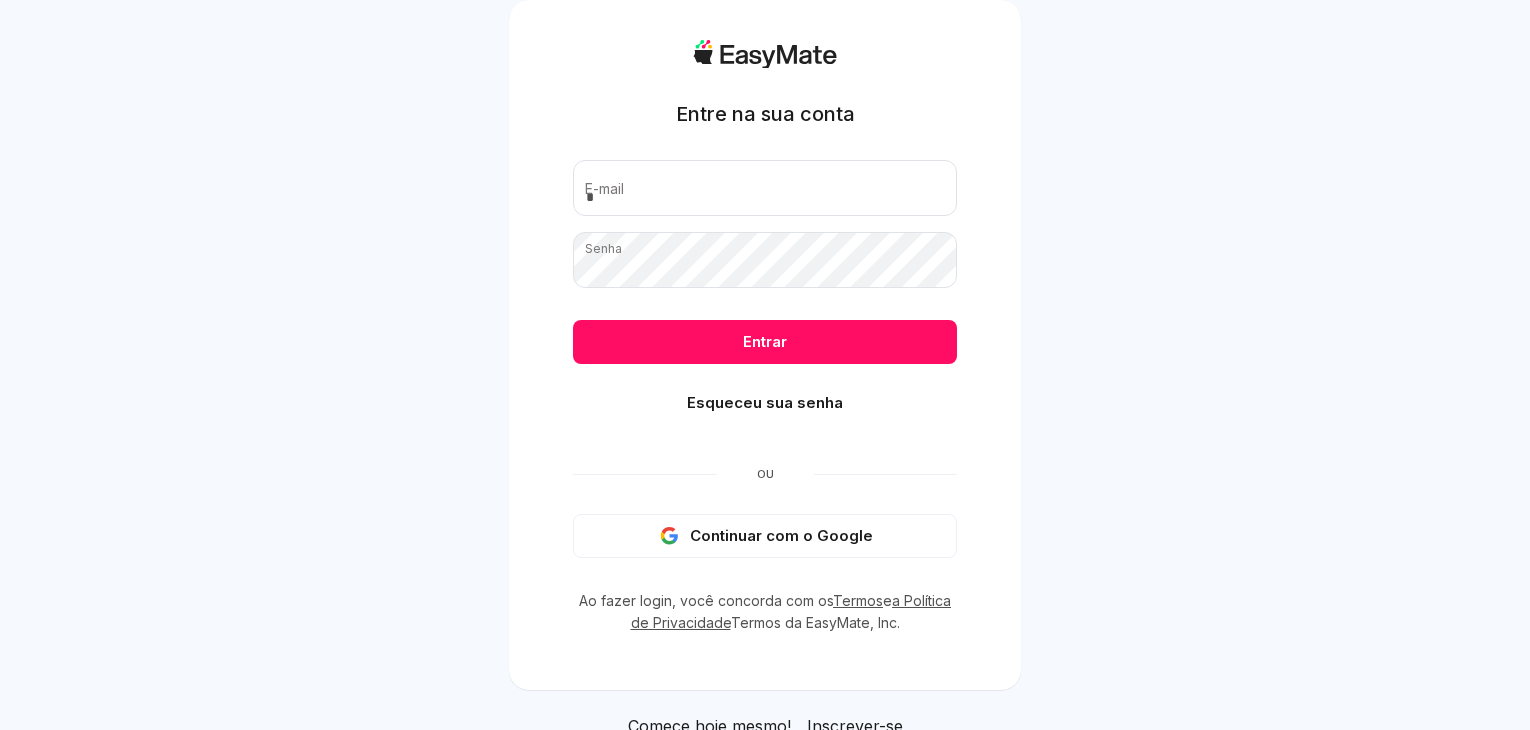 scroll, scrollTop: 0, scrollLeft: 0, axis: both 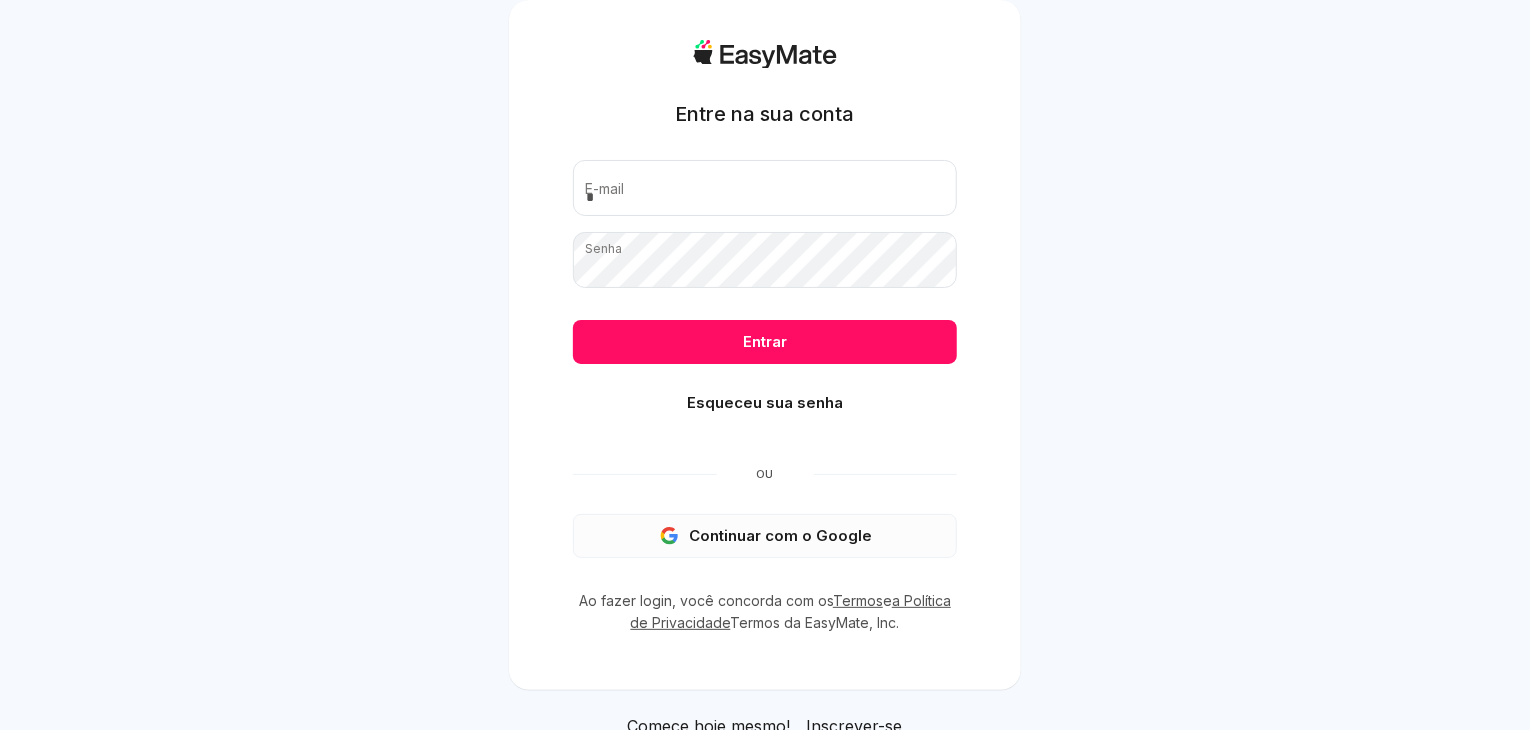click on "Continuar com o Google" at bounding box center (781, 535) 